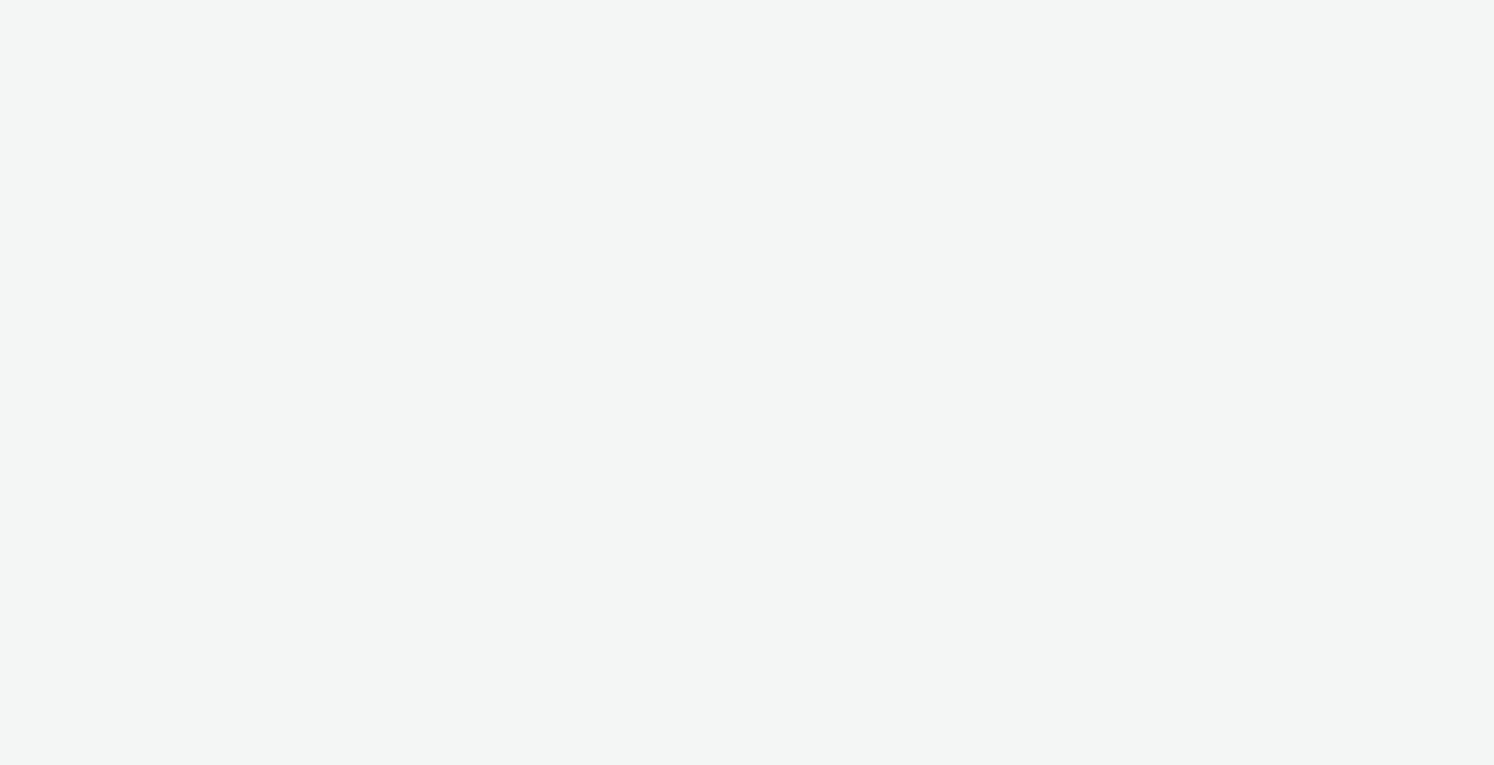 scroll, scrollTop: 0, scrollLeft: 0, axis: both 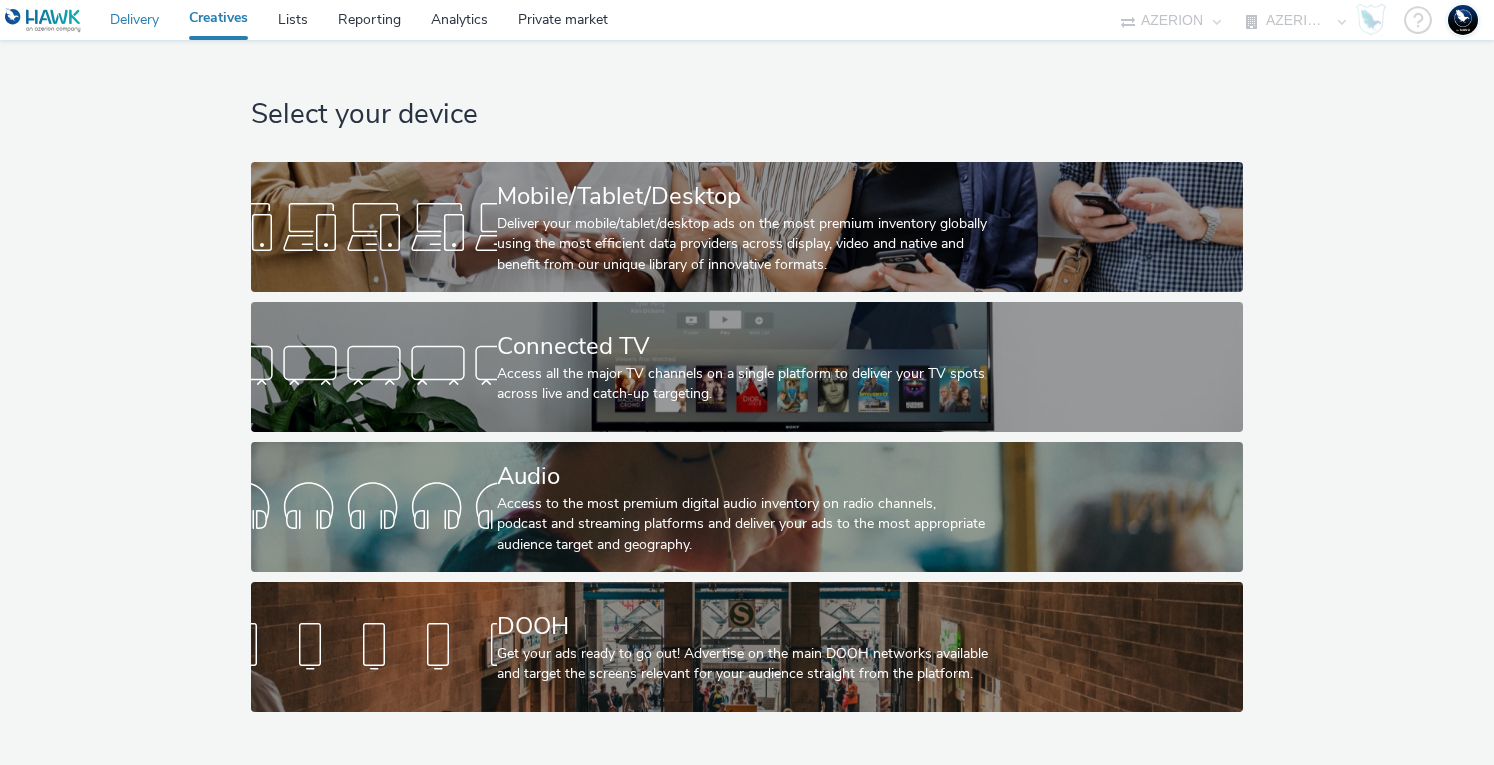 click on "Delivery" at bounding box center [134, 20] 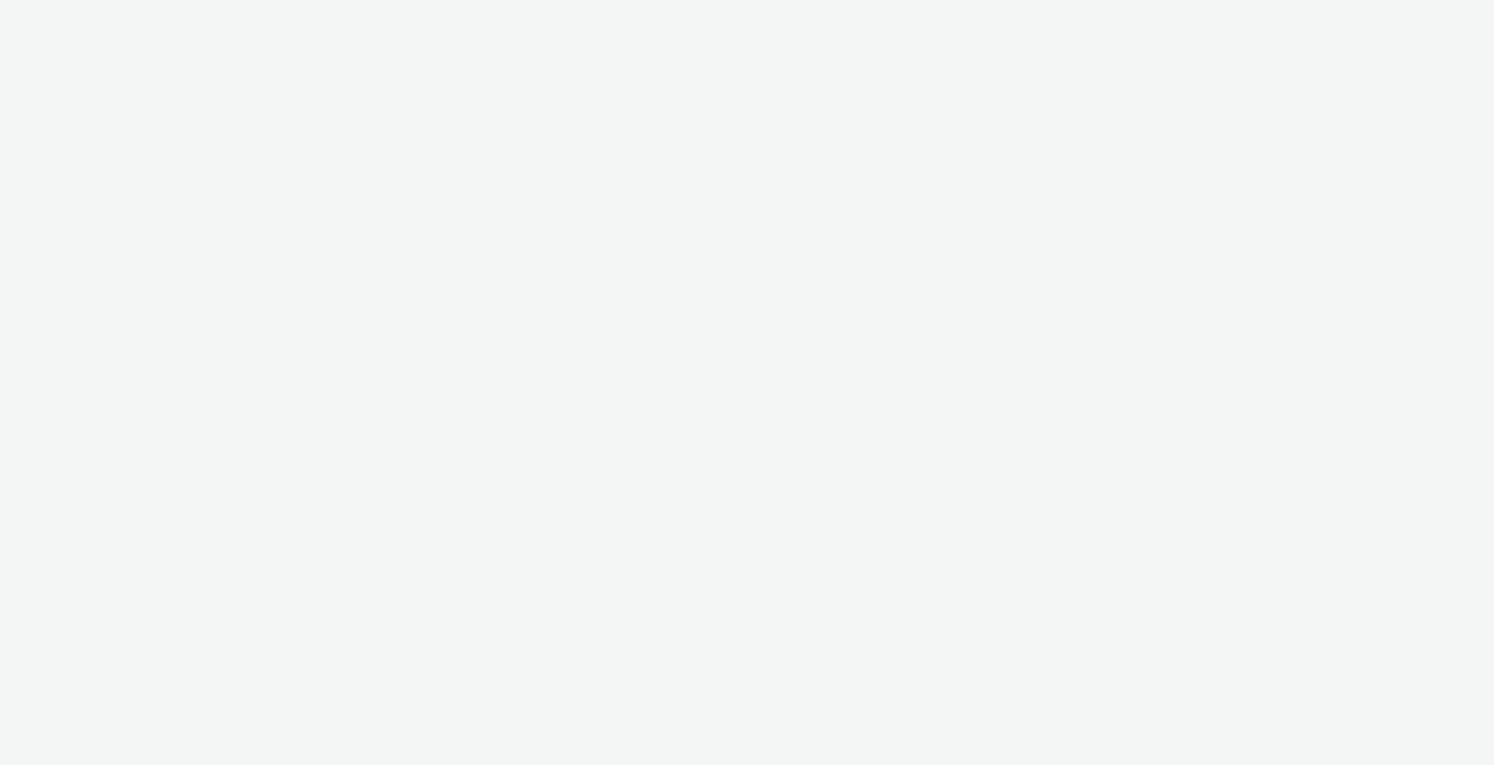scroll, scrollTop: 0, scrollLeft: 0, axis: both 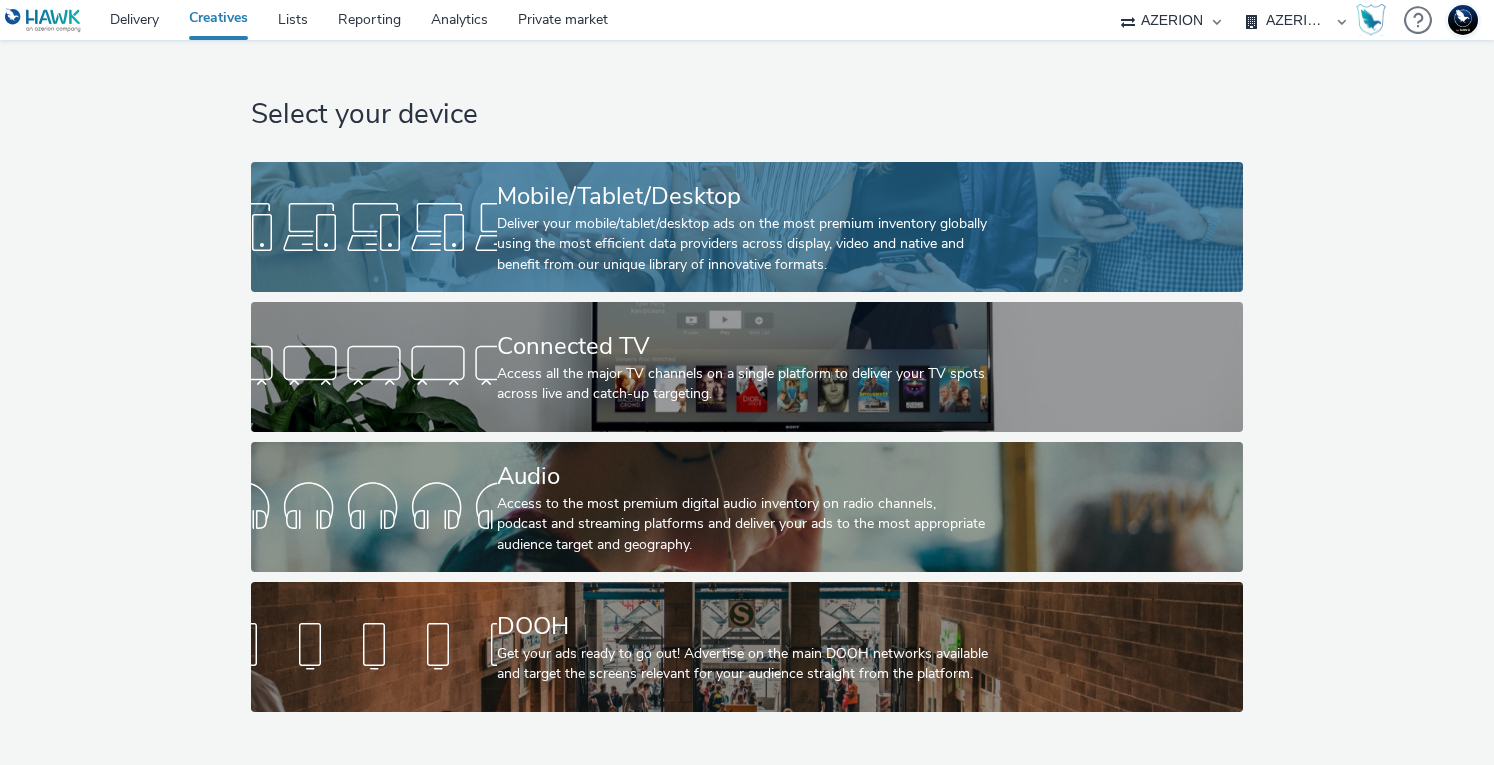 click on "Deliver your mobile/tablet/desktop ads on the most premium inventory globally using the most efficient data providers across display, video and native and benefit from our unique library of innovative formats." at bounding box center (743, 244) 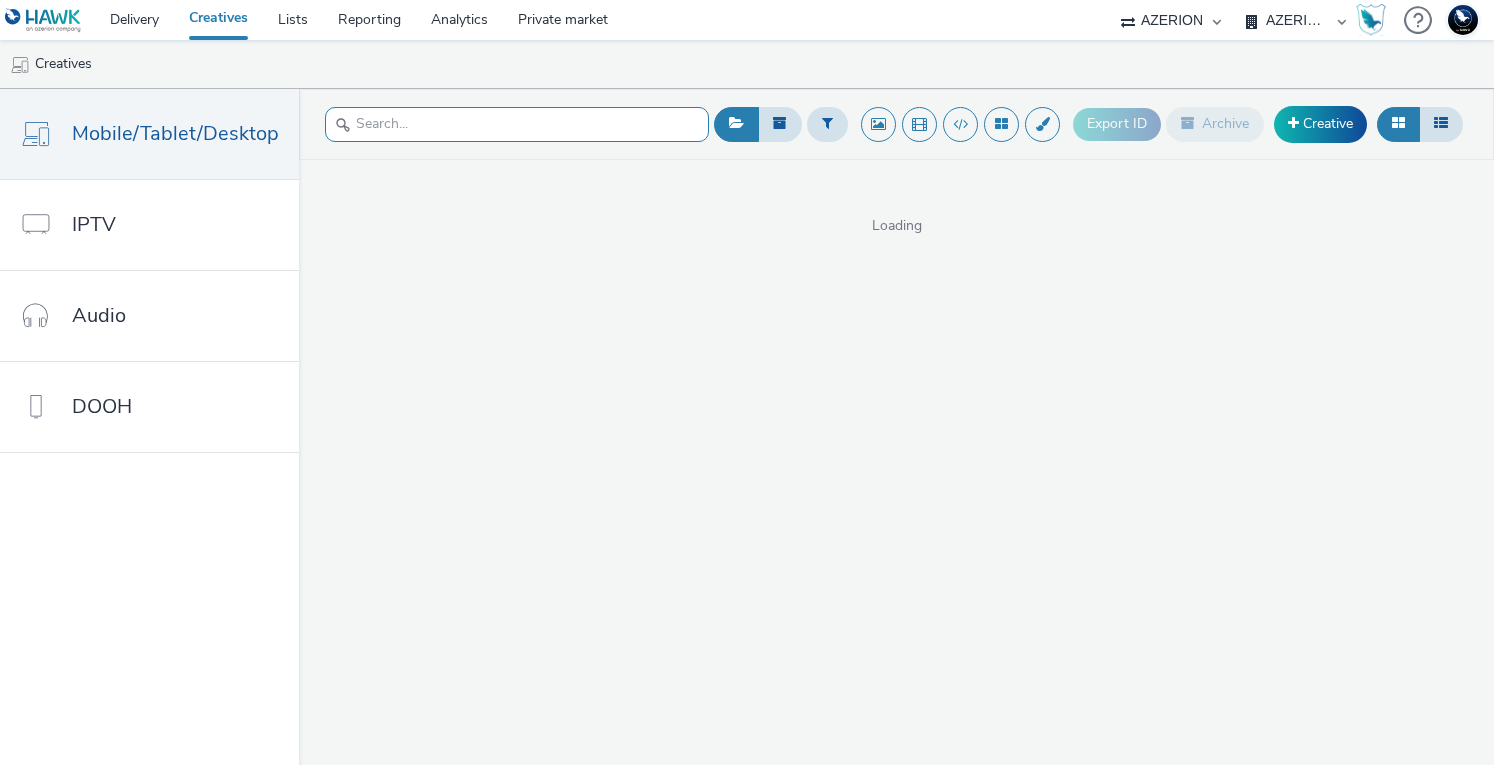 click at bounding box center (517, 124) 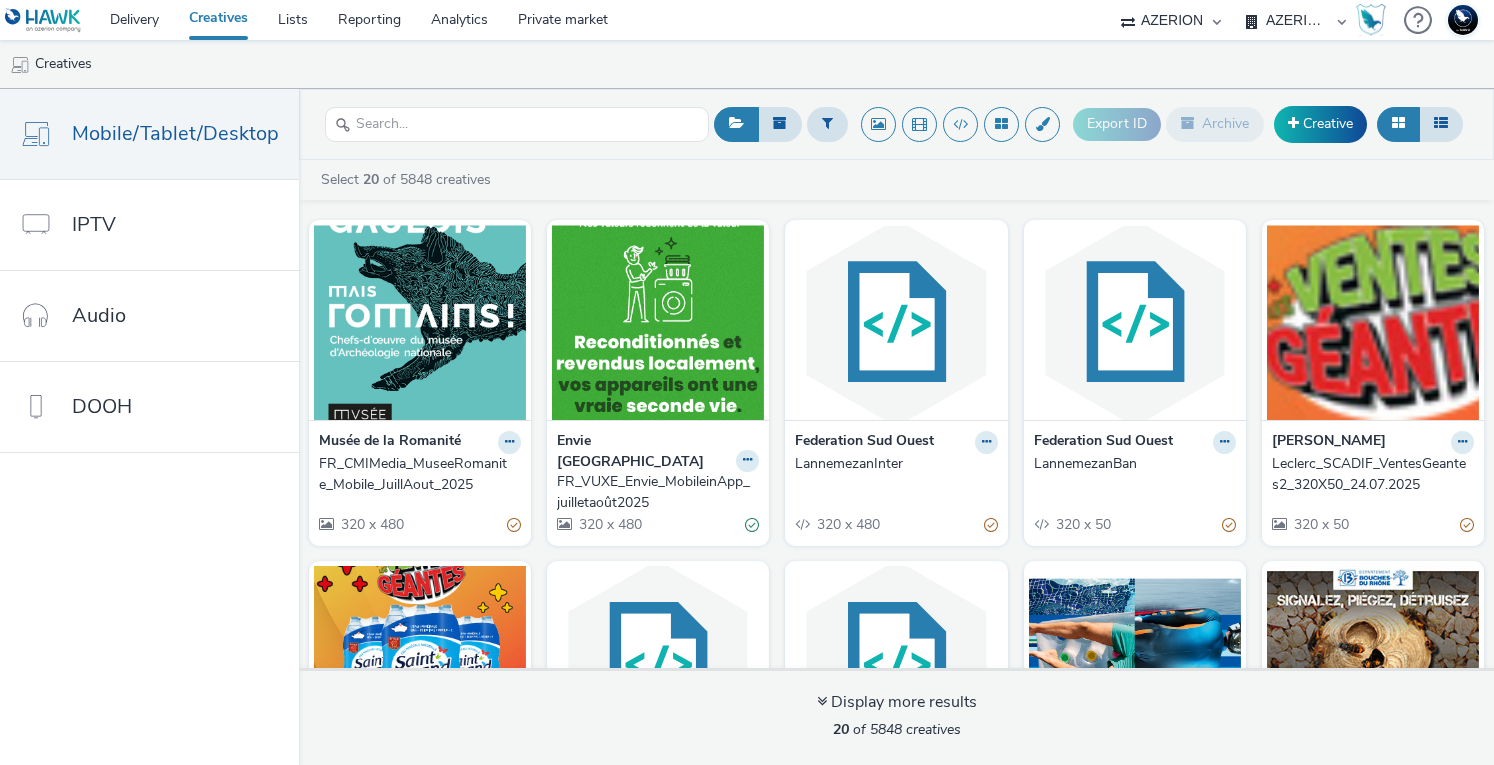 click on "75 Media   A8 Media Group   ABI Media   Abovo   Ace & [PERSON_NAME]   Ad-on Media Nordic   Ad4Health   Adevinta   ADITIKS   Adops   Ads Interactive   Adseo AS   Advanced Contextual   Advant Technology   ADWEB   Agence79   AIOO DSP   Akademiet AS   AllMatik   Amidays AS   AMnet FR   Amplifi FR   Amplifi FR - Poltronesofa   Apex   Apriil Digital AS   Audio Ad Pro   AZERION   AZERION SURVEYS   Azerion Turkey   BBX Optima   Beagle Media   Believe   [PERSON_NAME]   Blinked   Bodeboca   Bright Media Agency AB   Bright Swiss   Broadaly    Buy Me Media   Centre [GEOGRAPHIC_DATA] Pub   comtogether   CONFORAMA   Connectology   ContextAd   Contrast   Crossvertise   Croud   Croud w/ Management Fee   DailyFresh Media   Data Zulu GmbH   DECATHLON CH   Dentsu [GEOGRAPHIC_DATA] AS   Digi Publishing AS   DigiLime   Digiminds    Digital-Media ApS   DJM Digital   DN Media Group AS   DSPPlatform   Dunkelgruen   [PERSON_NAME] MEDIA MGT   Elpev   Exsitec   Facefirst   Factor Eleven   Fenix Media Group   Fifty Technology   Fortale   Four Marketing & Media   Gamned!" at bounding box center (1171, 20) 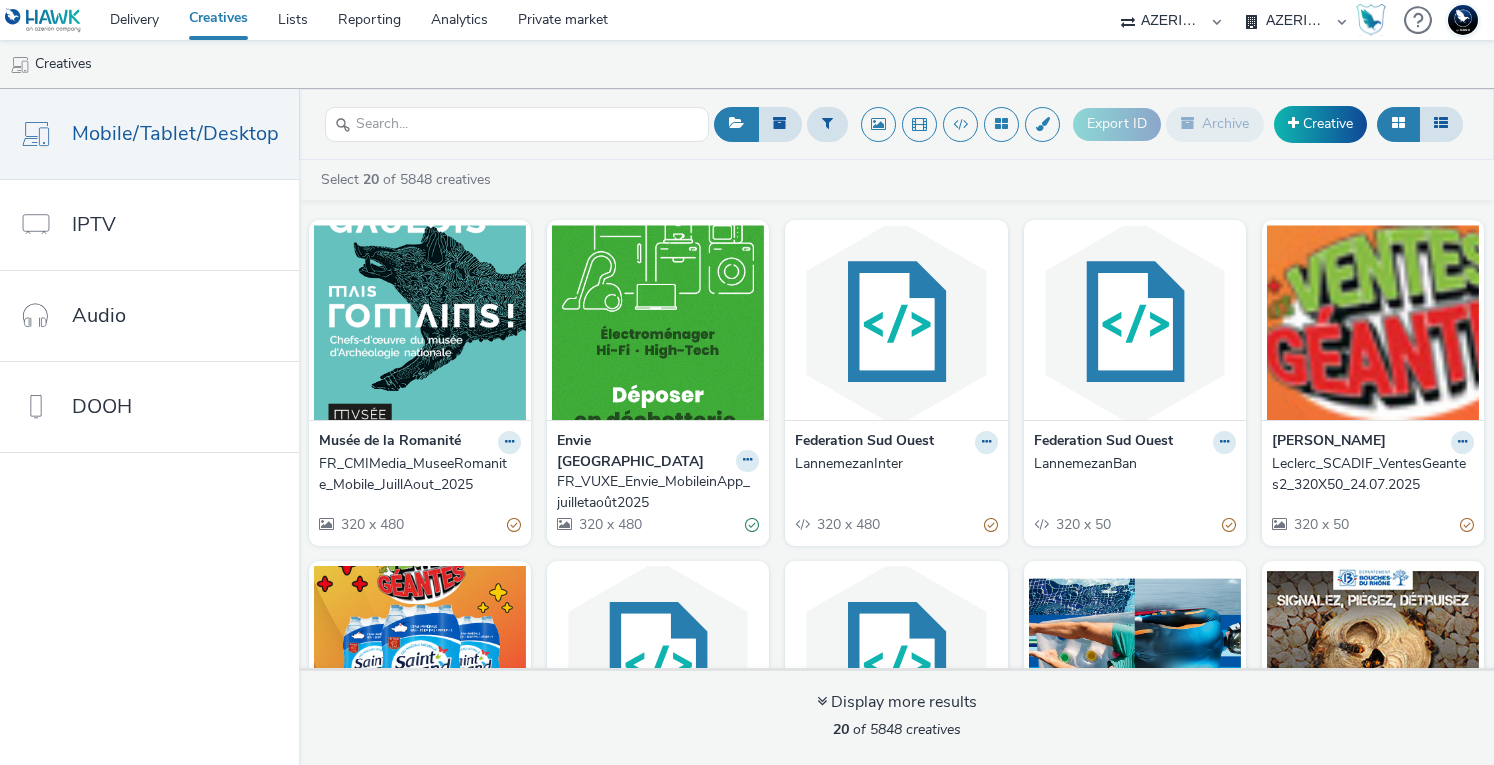 click on "75 Media   A8 Media Group   ABI Media   Abovo   Ace & [PERSON_NAME]   Ad-on Media Nordic   Ad4Health   Adevinta   ADITIKS   Adops   Ads Interactive   Adseo AS   Advanced Contextual   Advant Technology   ADWEB   Agence79   AIOO DSP   Akademiet AS   AllMatik   Amidays AS   AMnet FR   Amplifi FR   Amplifi FR - Poltronesofa   Apex   Apriil Digital AS   Audio Ad Pro   AZERION   AZERION SURVEYS   Azerion Turkey   BBX Optima   Beagle Media   Believe   [PERSON_NAME]   Blinked   Bodeboca   Bright Media Agency AB   Bright Swiss   Broadaly    Buy Me Media   Centre [GEOGRAPHIC_DATA] Pub   comtogether   CONFORAMA   Connectology   ContextAd   Contrast   Crossvertise   Croud   Croud w/ Management Fee   DailyFresh Media   Data Zulu GmbH   DECATHLON CH   Dentsu [GEOGRAPHIC_DATA] AS   Digi Publishing AS   DigiLime   Digiminds    Digital-Media ApS   DJM Digital   DN Media Group AS   DSPPlatform   Dunkelgruen   [PERSON_NAME] MEDIA MGT   Elpev   Exsitec   Facefirst   Factor Eleven   Fenix Media Group   Fifty Technology   Fortale   Four Marketing & Media   Gamned!" at bounding box center [1171, 20] 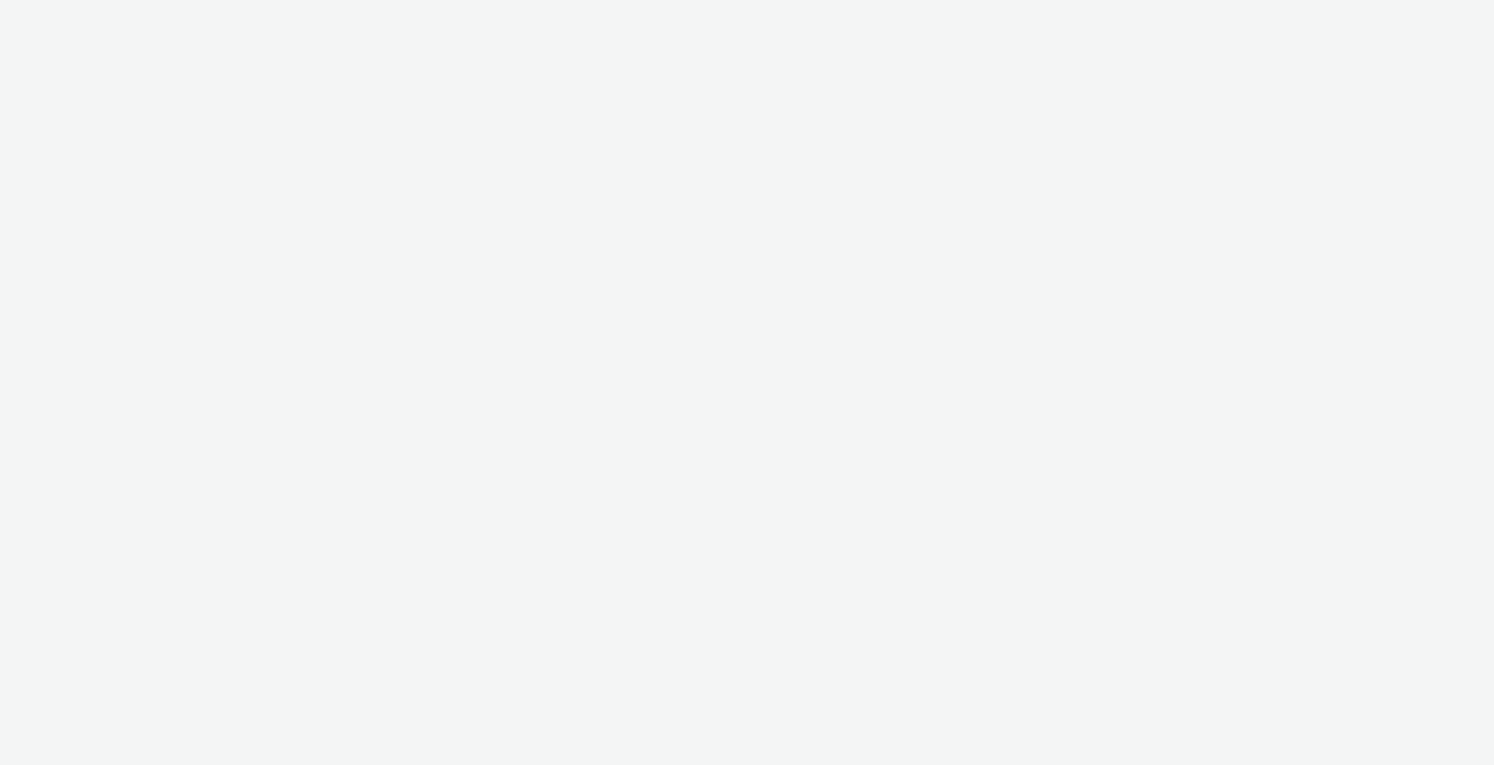 scroll, scrollTop: 0, scrollLeft: 0, axis: both 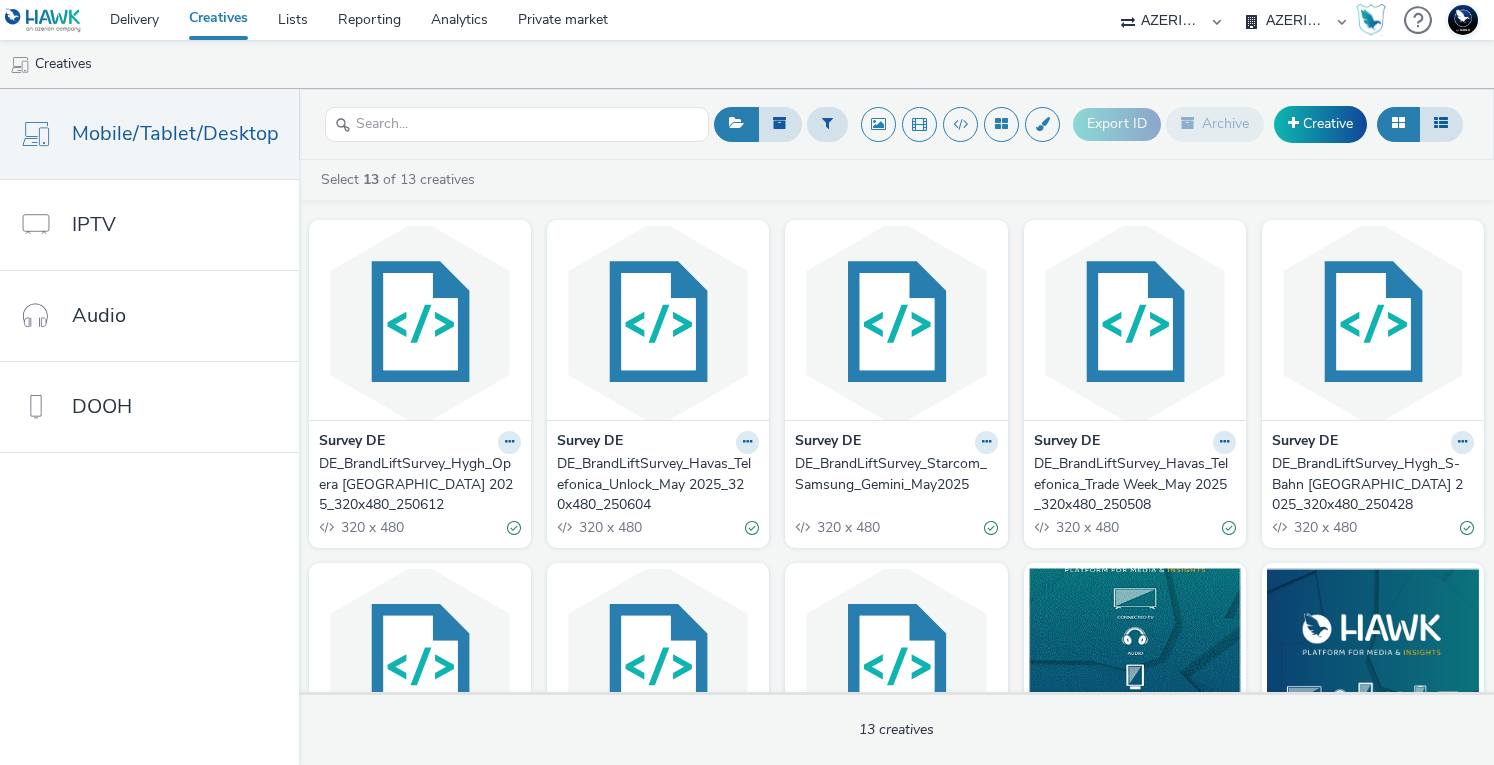 click on "AZERION BELGIUM   AZERION SURVEY FRANCE   AZERION SURVEY GERMANY   AZERION SURVEYS" at bounding box center (1296, 20) 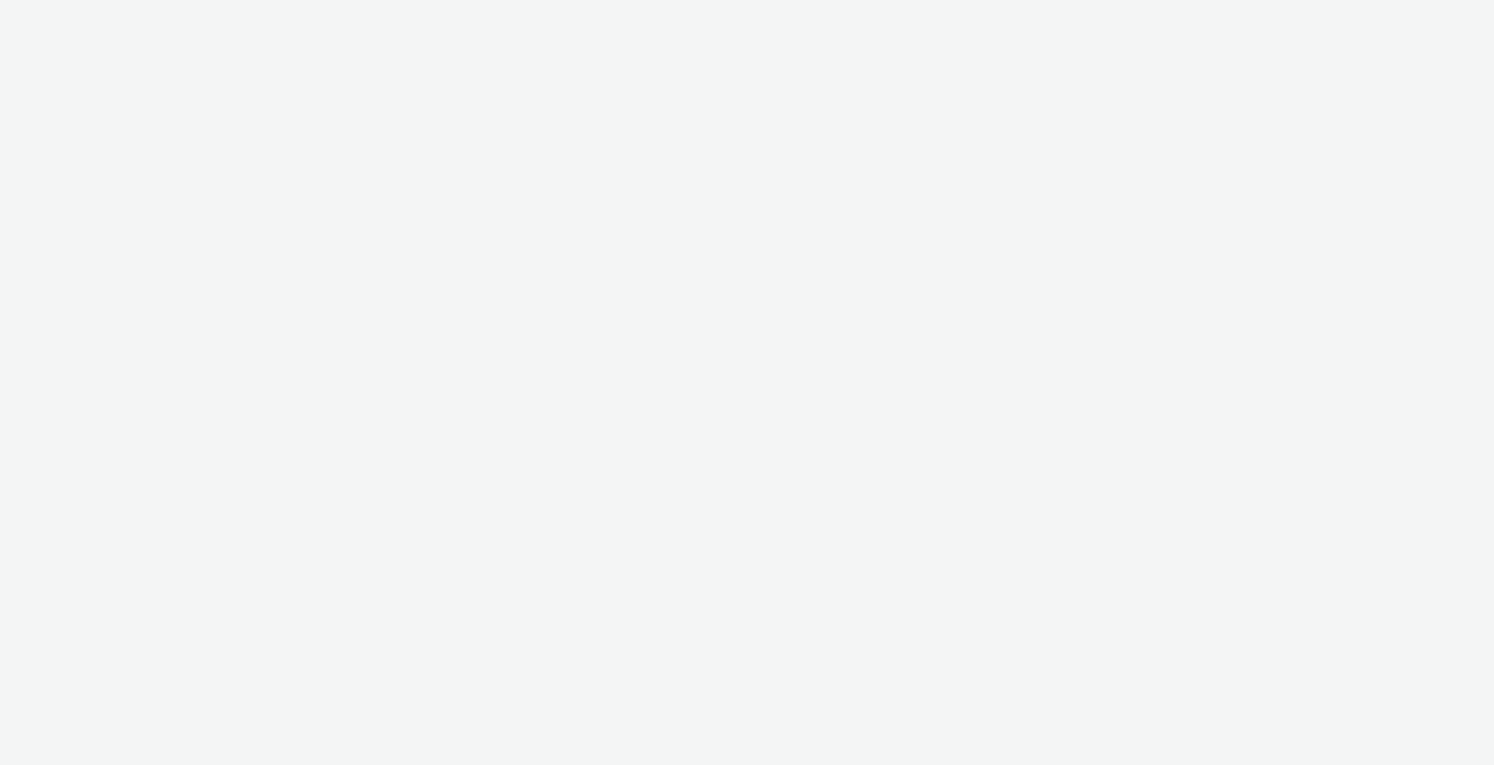 scroll, scrollTop: 0, scrollLeft: 0, axis: both 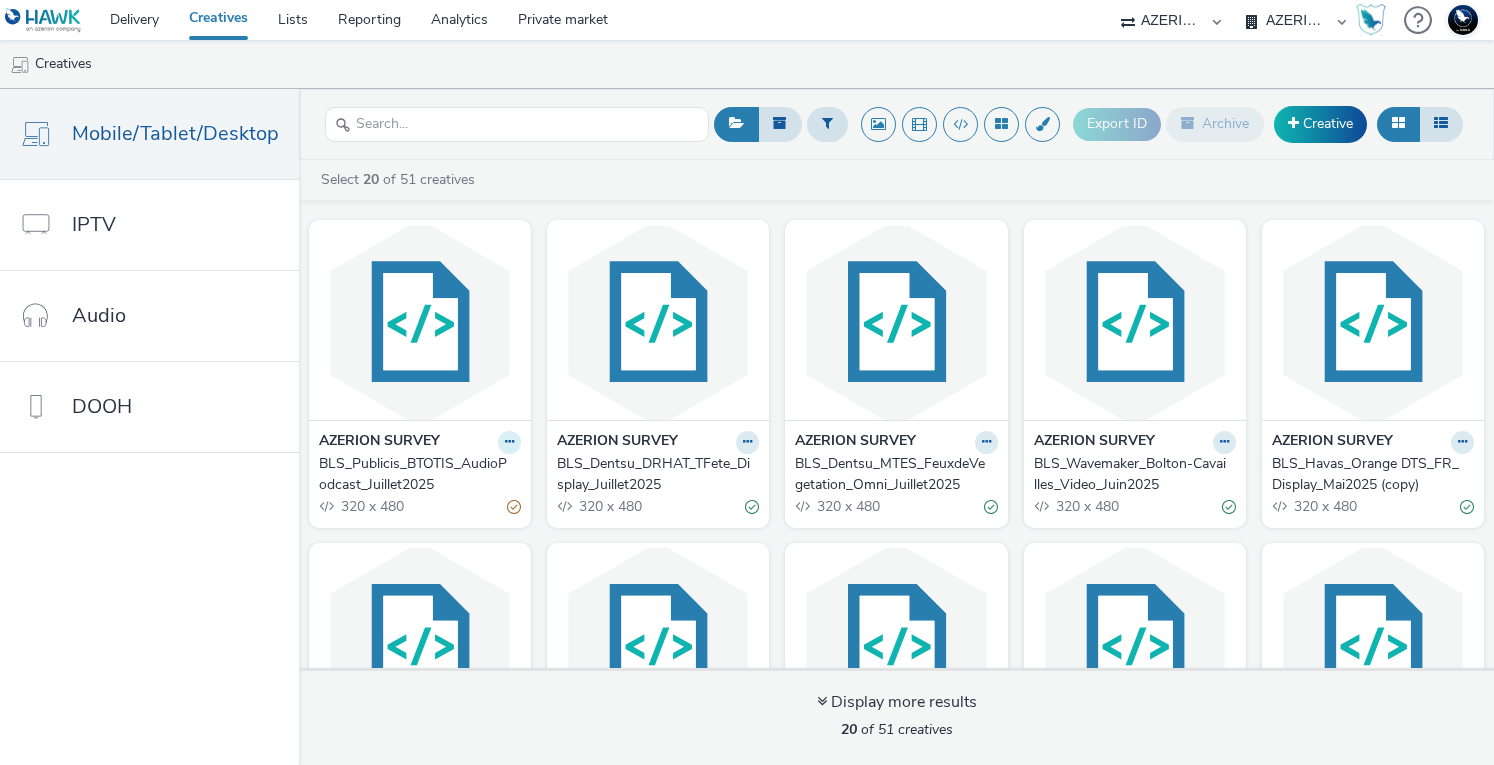 click at bounding box center [509, 442] 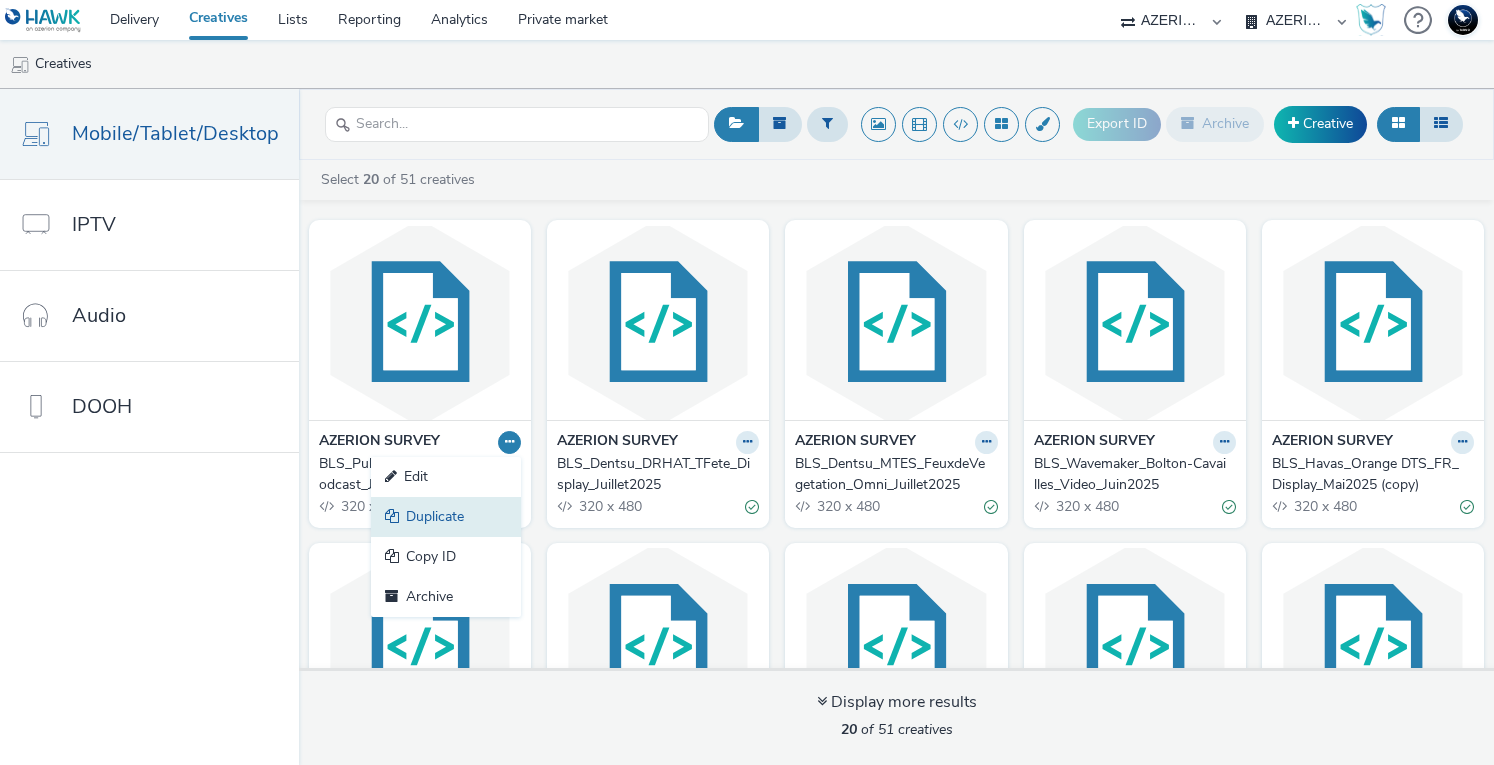 click on "Duplicate" at bounding box center (446, 517) 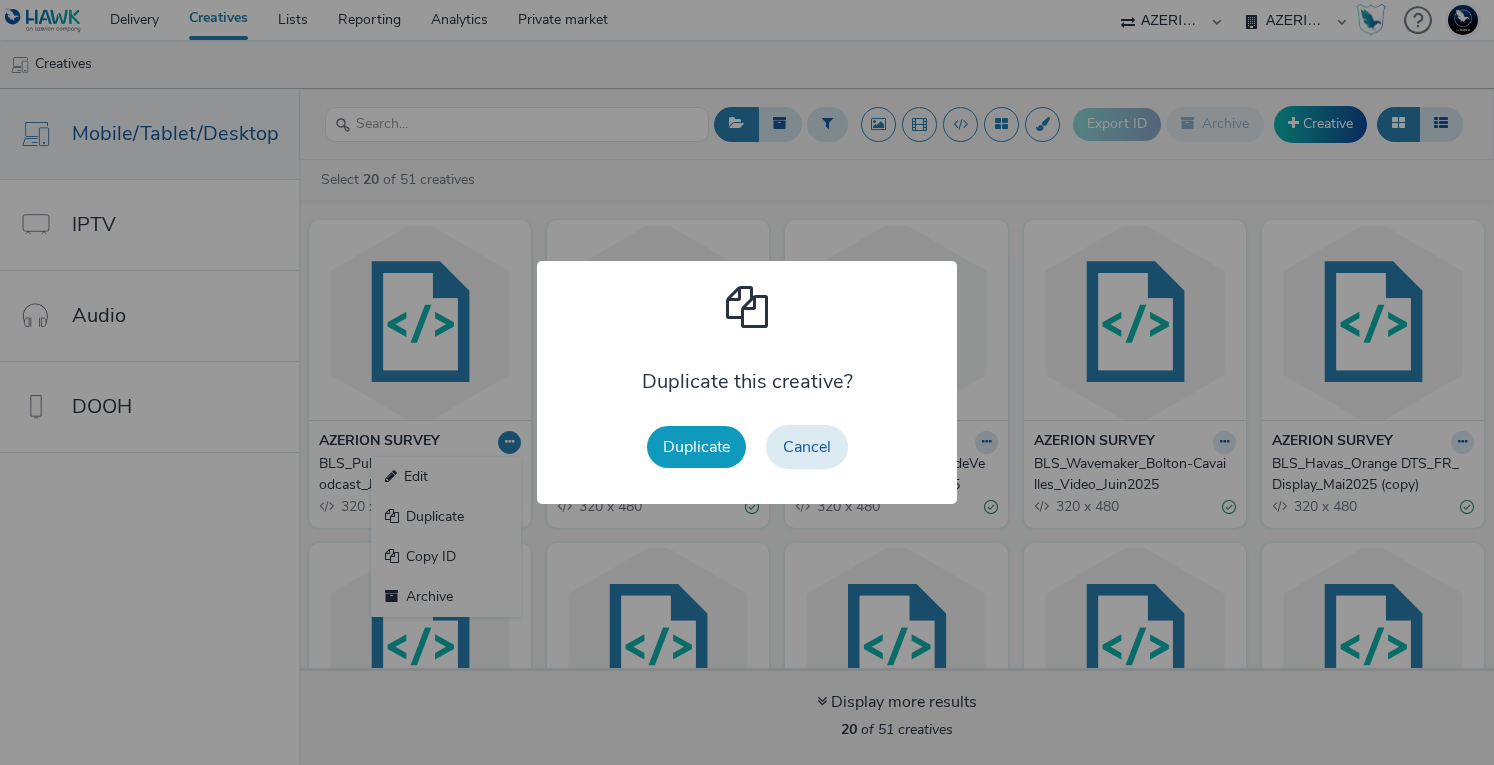 click on "Duplicate" at bounding box center (696, 447) 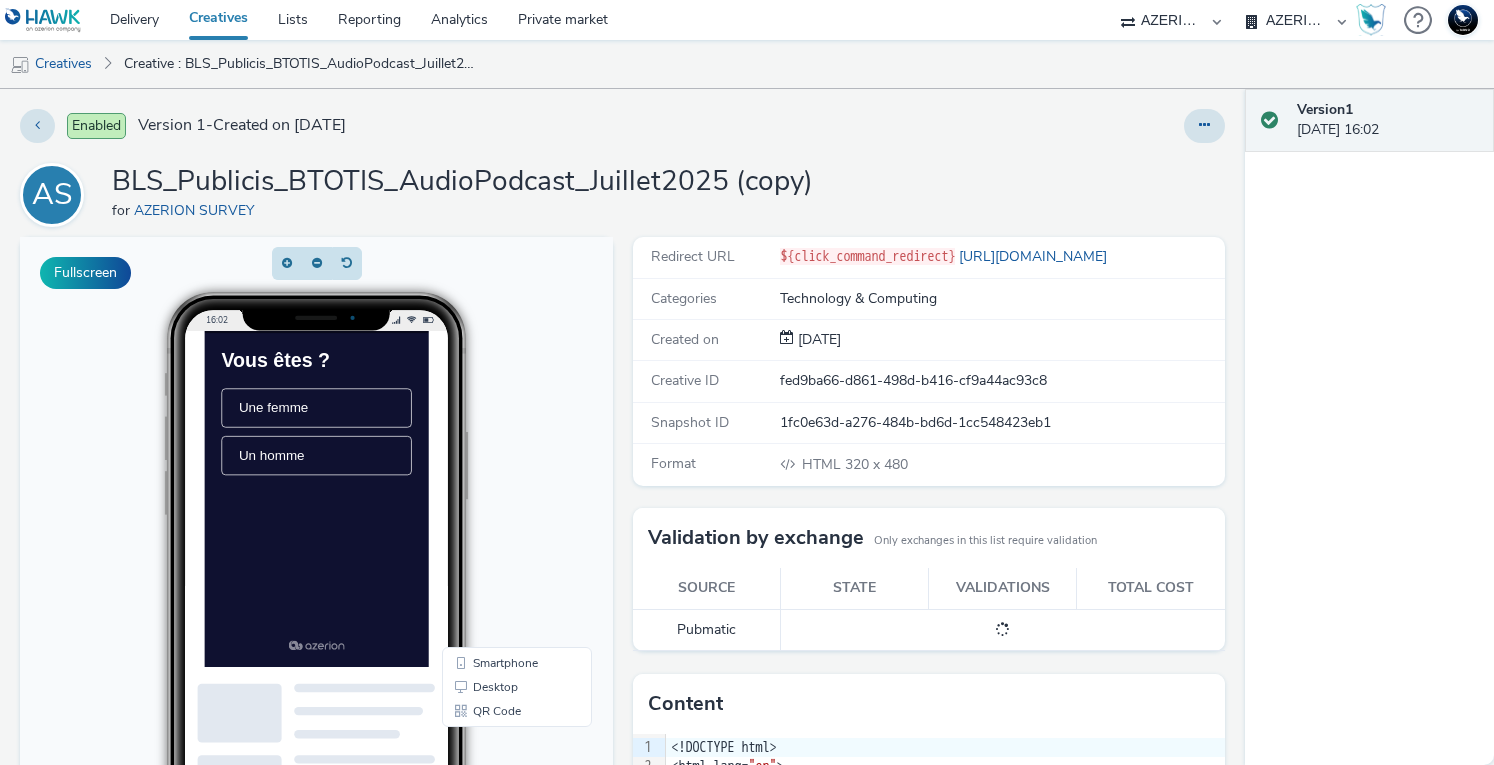 scroll, scrollTop: 0, scrollLeft: 0, axis: both 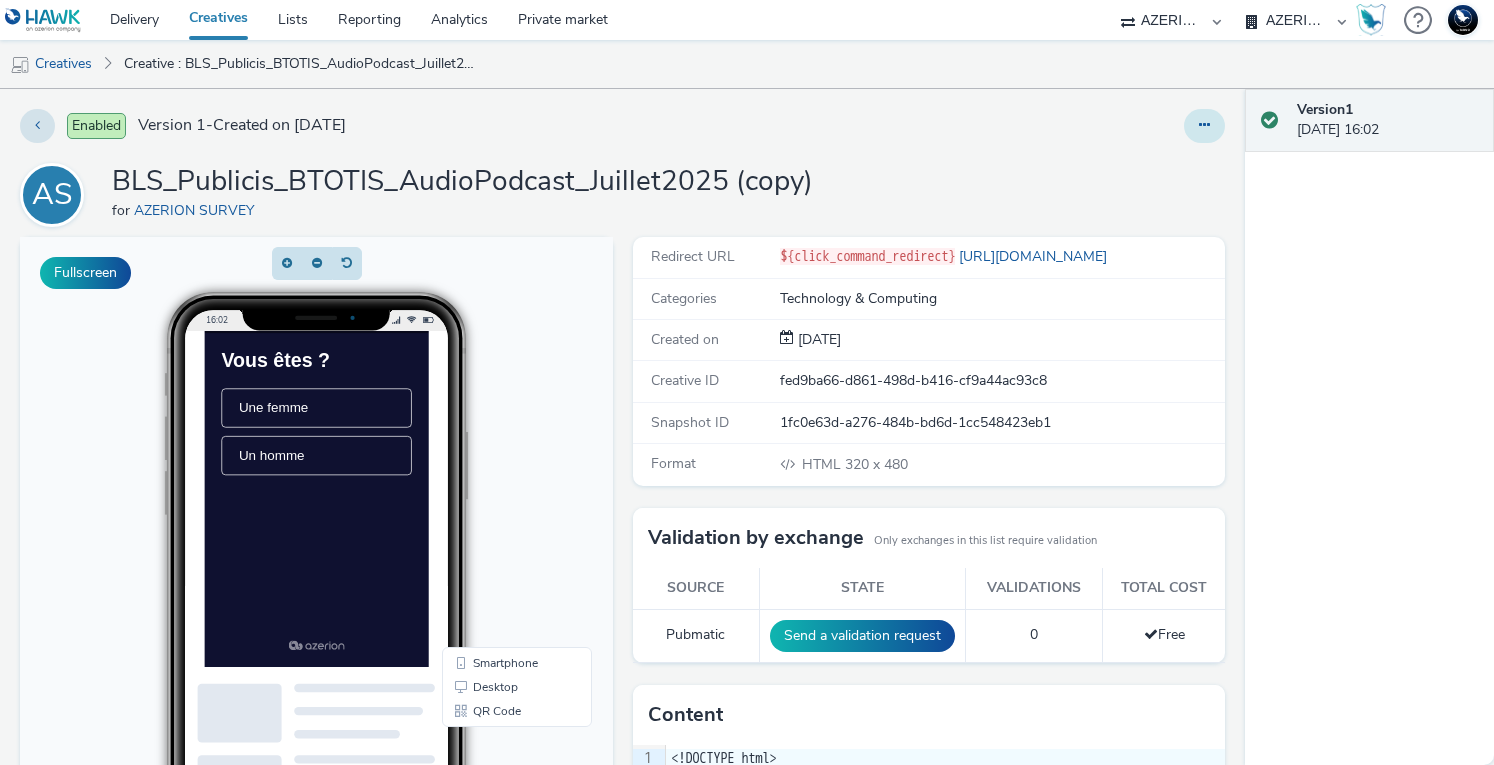 click at bounding box center (1204, 125) 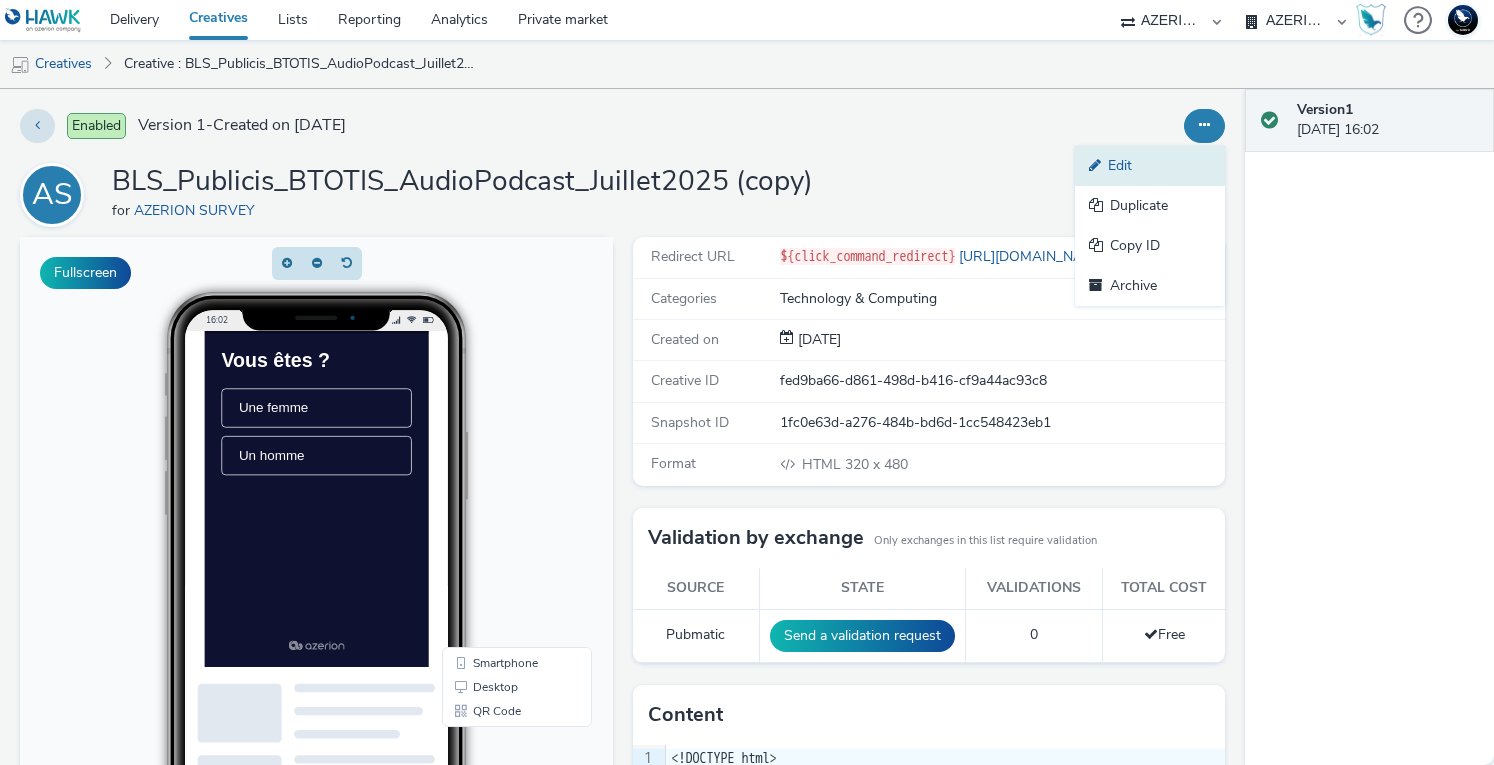 click on "Edit" at bounding box center (1150, 166) 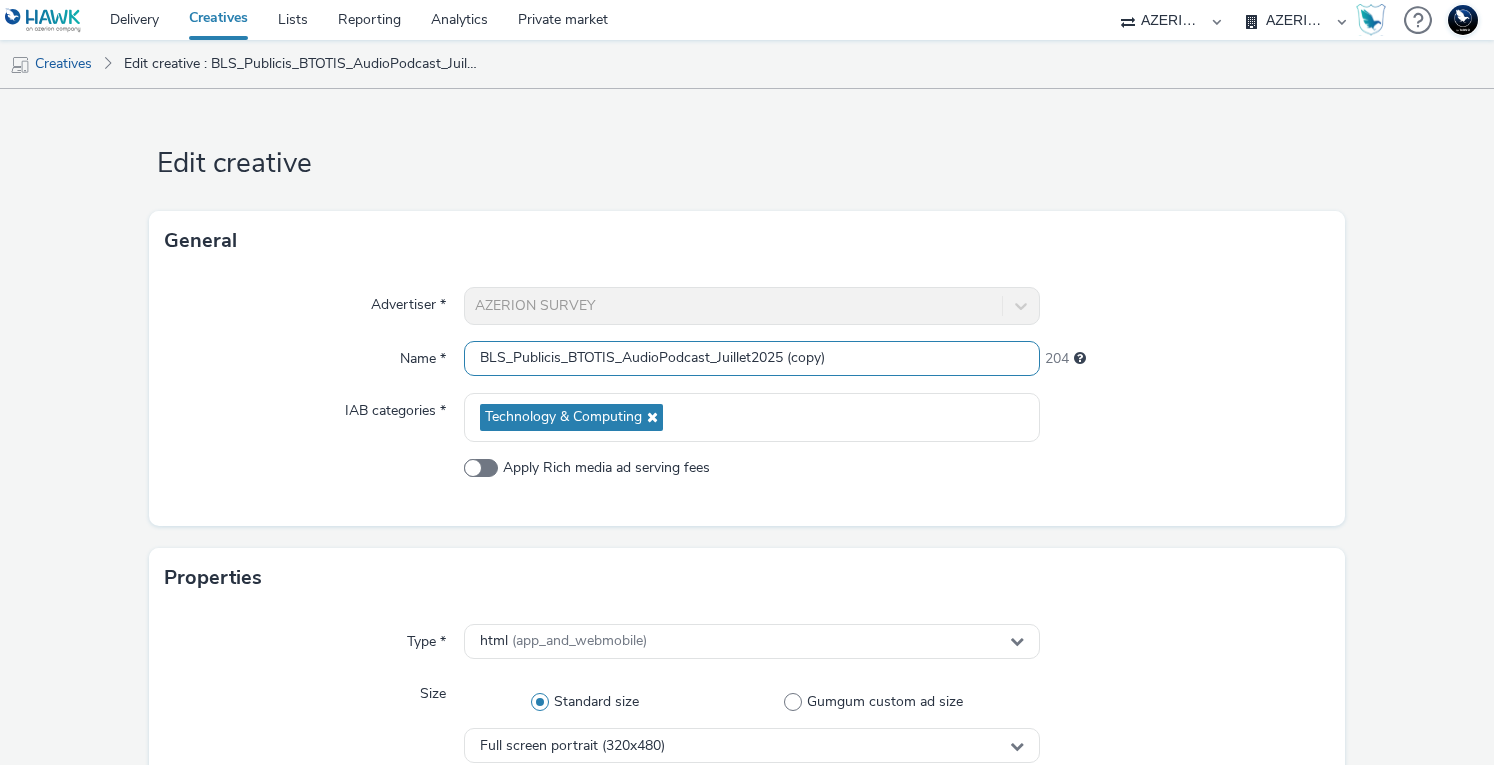 click on "BLS_Publicis_BTOTIS_AudioPodcast_Juillet2025 (copy)" at bounding box center (752, 358) 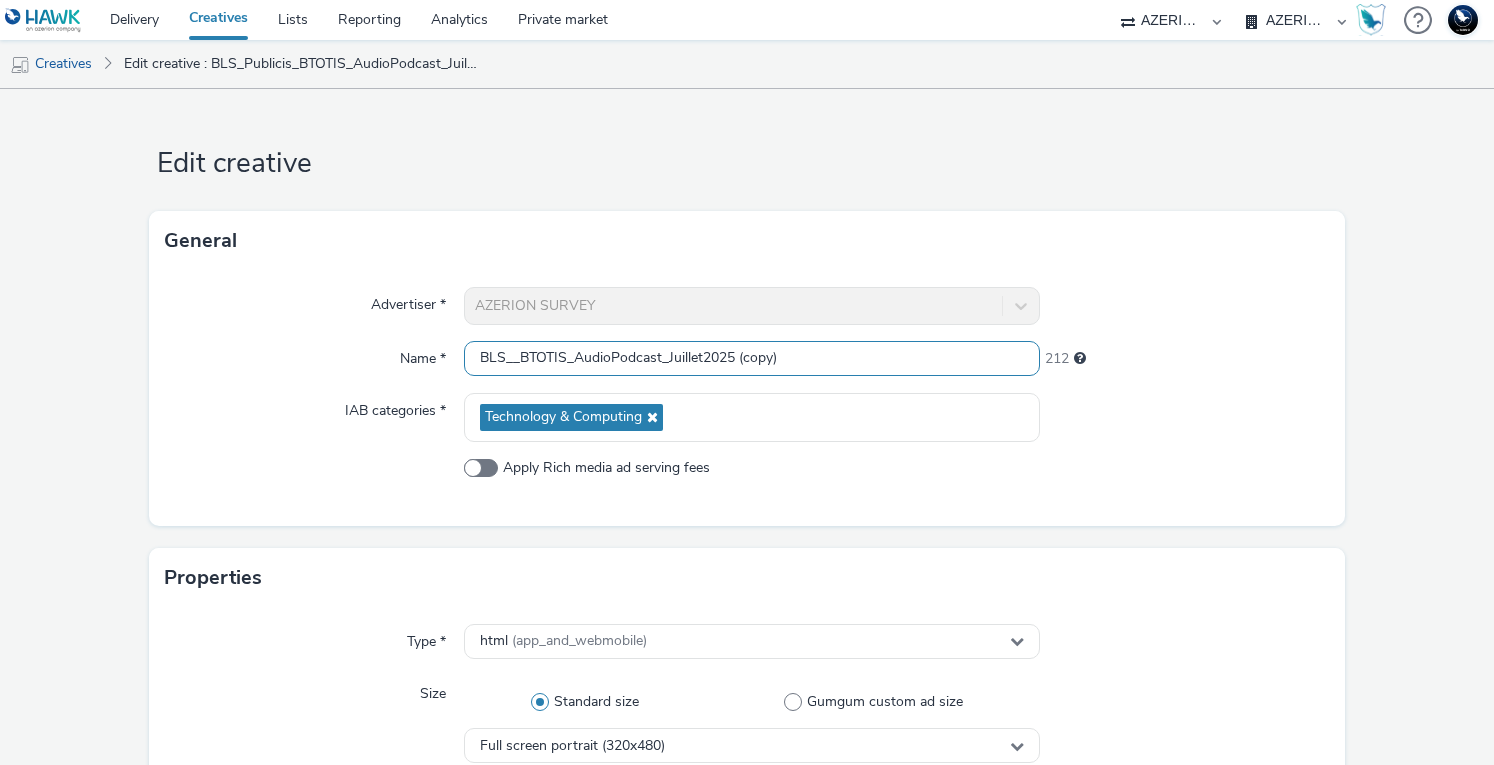 paste on "Oconnection_LaMordue" 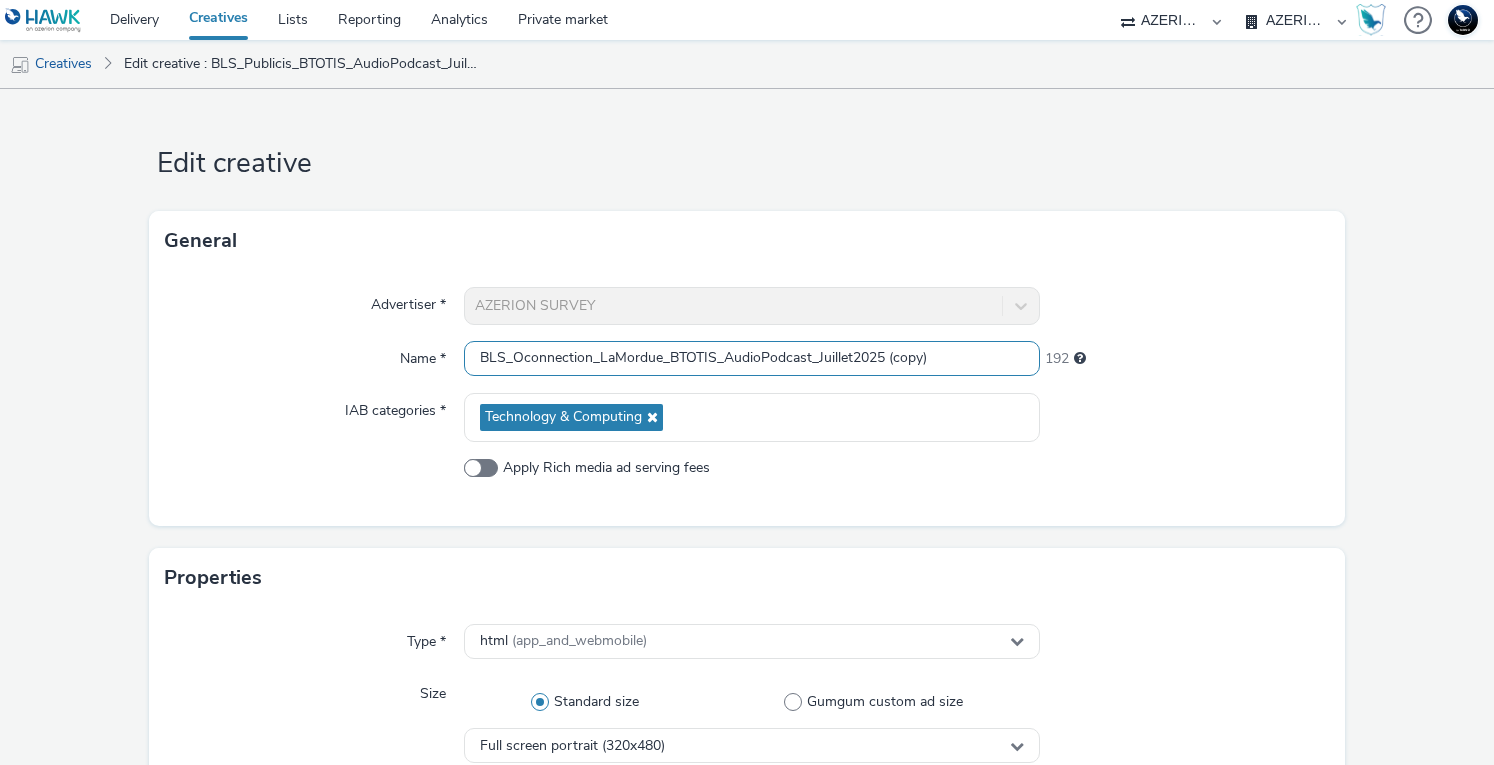 click on "BLS_Oconnection_LaMordue_BTOTIS_AudioPodcast_Juillet2025 (copy)" at bounding box center (752, 358) 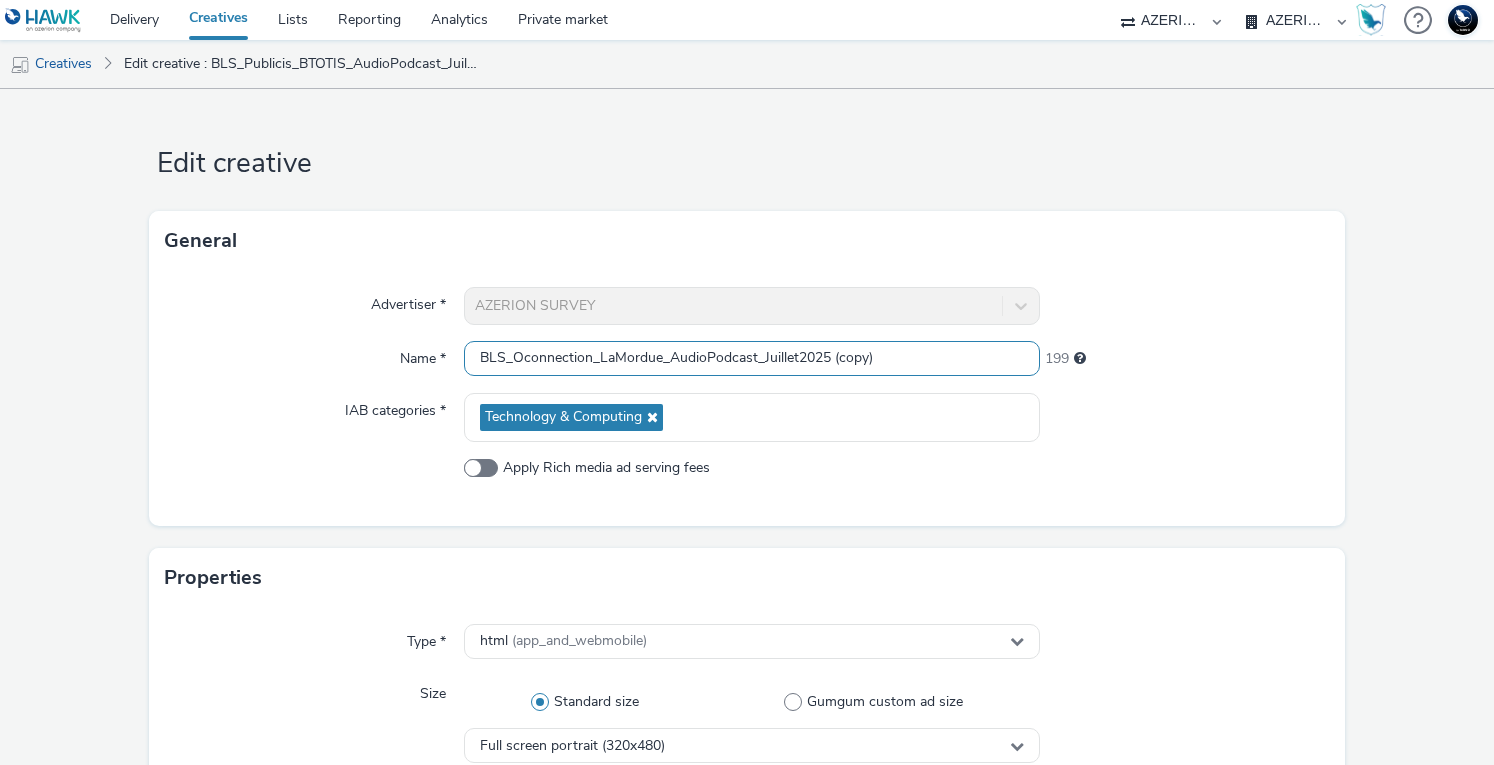 click on "BLS_Oconnection_LaMordue_AudioPodcast_Juillet2025 (copy)" at bounding box center [752, 358] 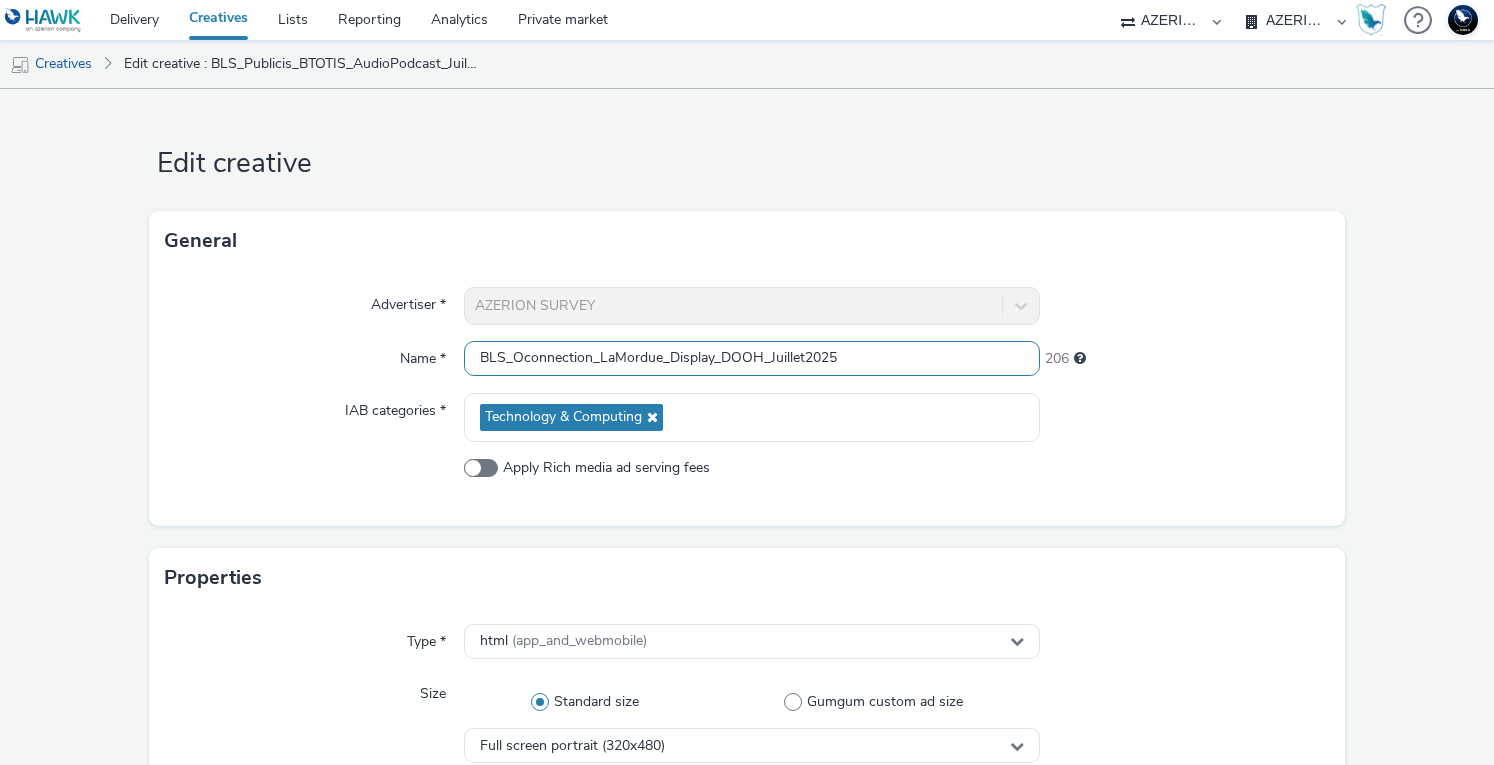 type on "BLS_Oconnection_LaMordue_Display_DOOH_Juillet2025" 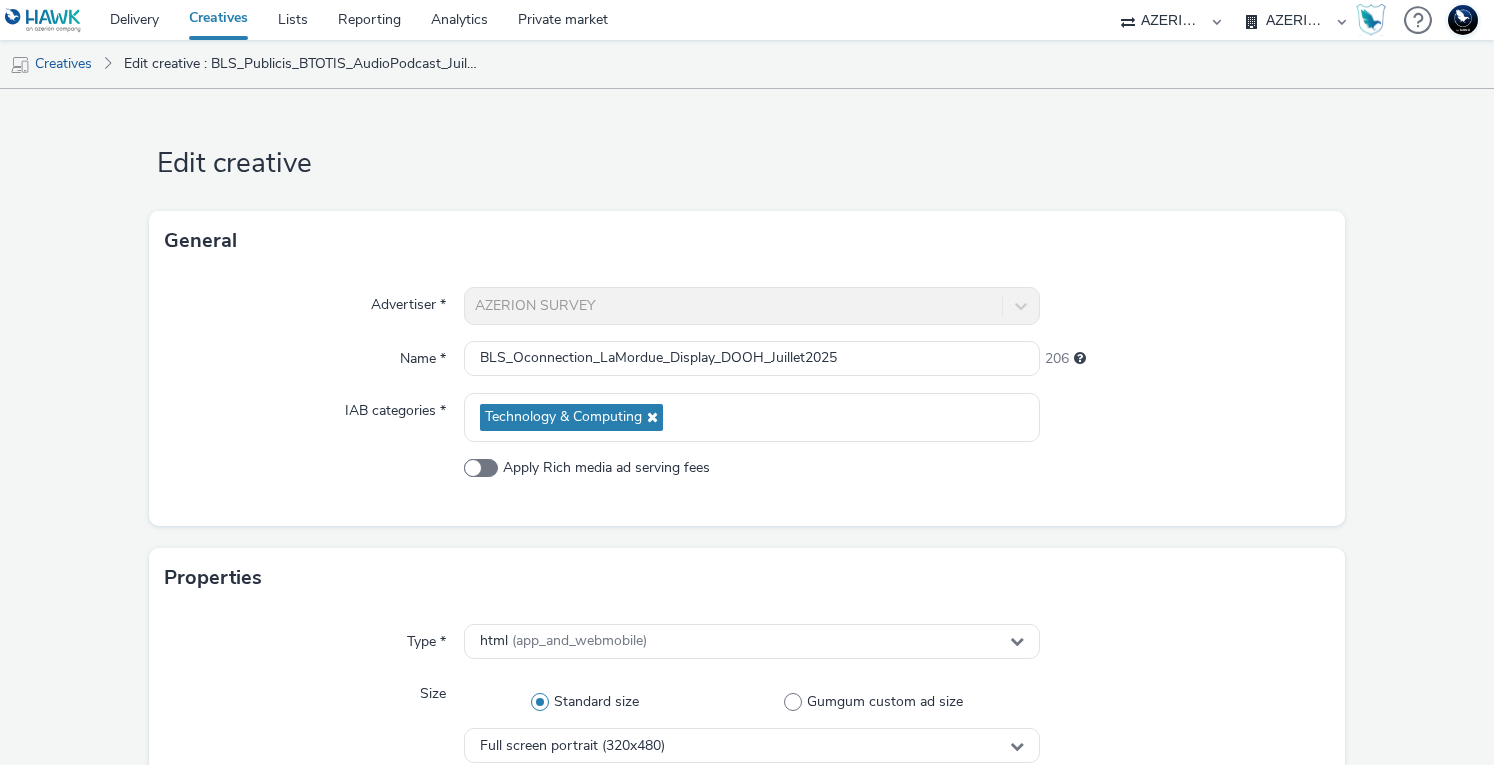 click at bounding box center (1184, 417) 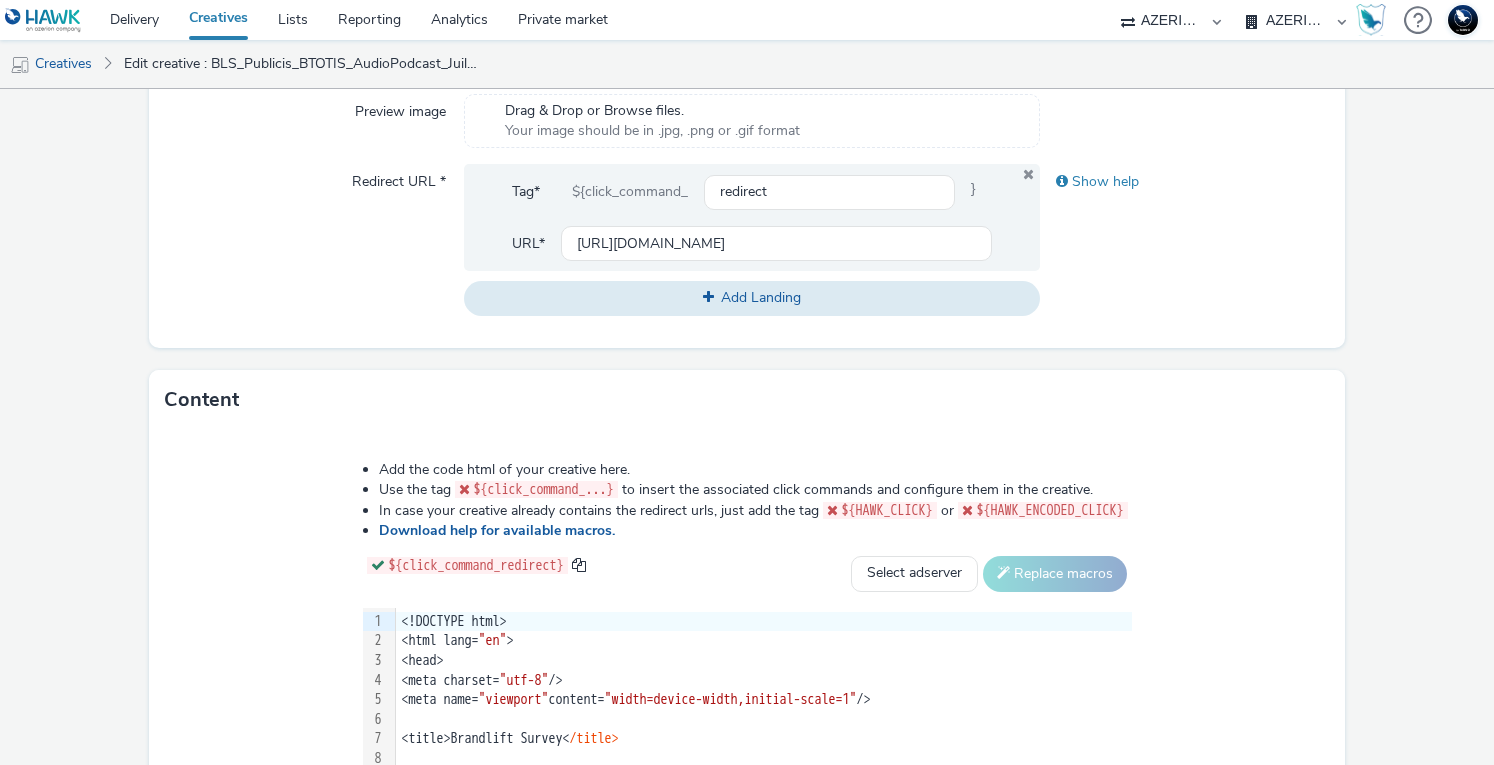 scroll, scrollTop: 1012, scrollLeft: 0, axis: vertical 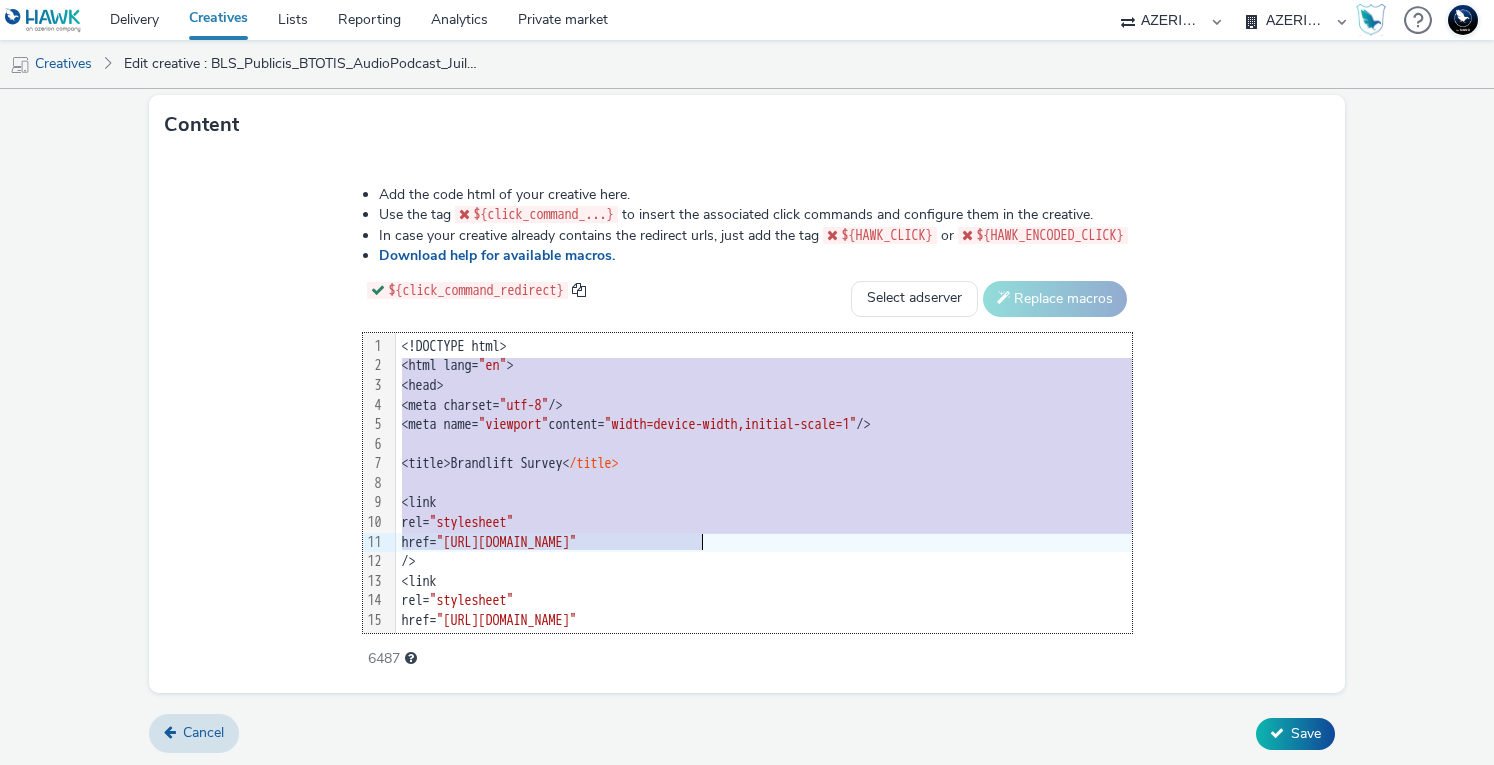 drag, startPoint x: 298, startPoint y: 361, endPoint x: 594, endPoint y: 537, distance: 344.3719 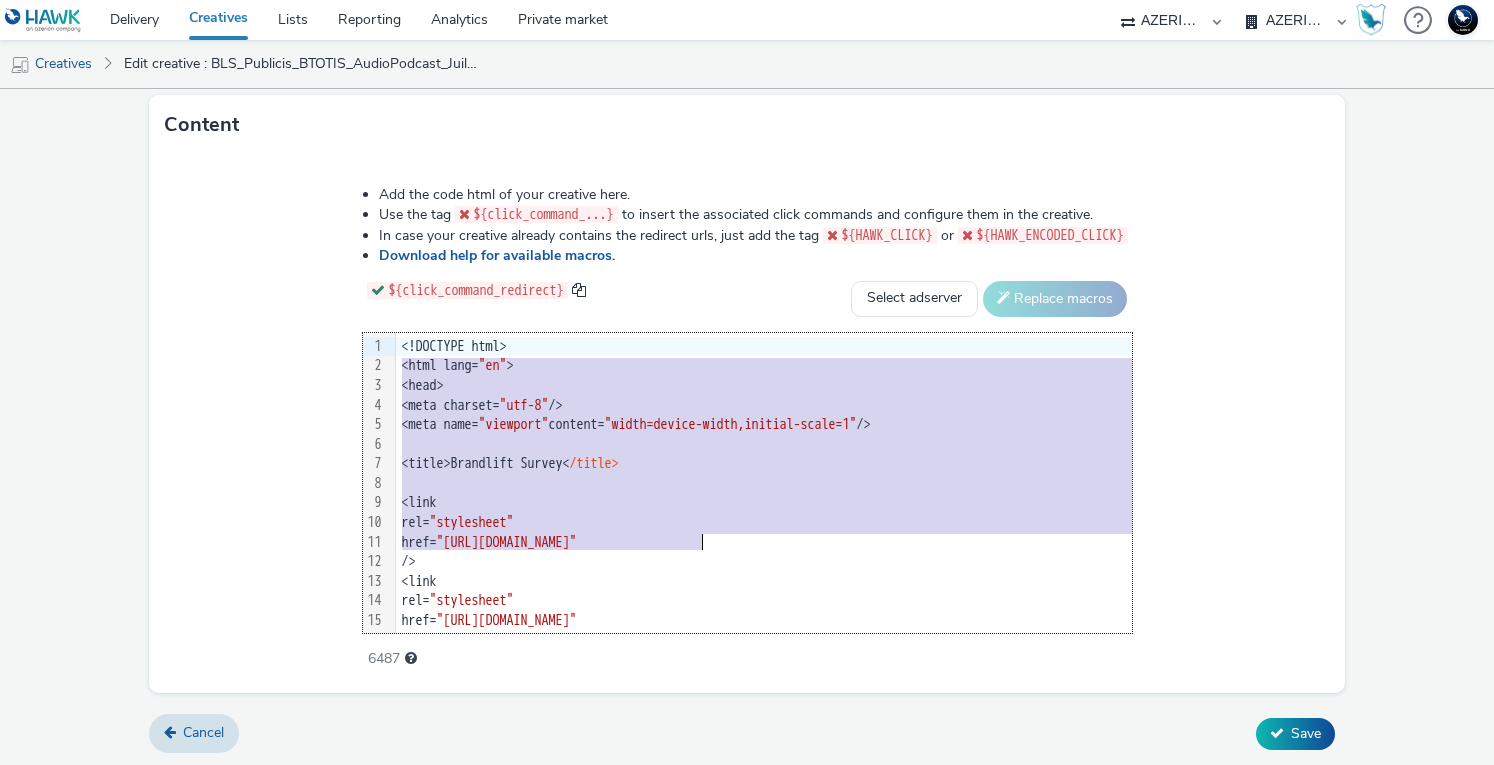 click on "Add the code html of your creative here. Use the tag ${click_command_...} to insert the associated click commands and configure them in the creative. In case your creative already contains the redirect urls, just add the tag ${HAWK_CLICK} or ${HAWK_ENCODED_CLICK} Download help for available macros. ${click_command_redirect} Select adserver Sizmek DCM Adform Sting   Replace macros 99 1 2 3 4 5 6 7 8 9 10 11 12 13 14 15 16 17 18 19 20 21 22 23 24 25 26 27 28 29 30 31 32 33 34 35 36 › ⌄ <!DOCTYPE html> <html lang= "en" >   <head>     <meta charset= "utf-8"  />     <meta name= "viewport"  content= "width=device-width,initial-scale=1"  />     <title>Brandlift Survey< /title>     <link       rel= "stylesheet"       href= "https://static.hawk-tech.io/creatives/brandlift-survey/releases/v1.5.7/global.css"     />     <link       rel= "stylesheet"       href= "https://static.hawk-tech.io/creatives/brandlift-survey/releases/v1.5.7/bundle.css"     />     <script>        const   config  = {          surveyUrl :  , :" at bounding box center (747, 416) 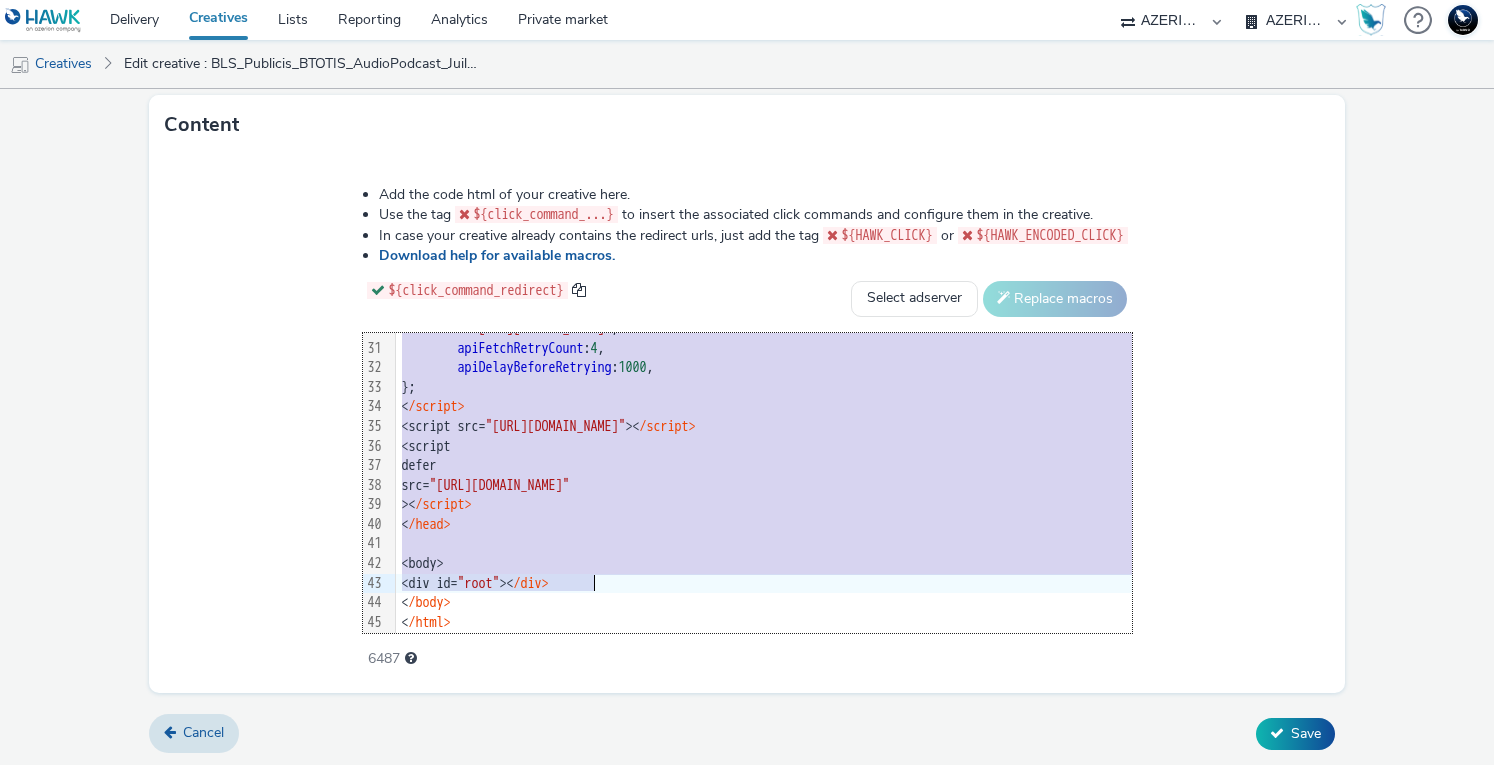 scroll, scrollTop: 609, scrollLeft: 0, axis: vertical 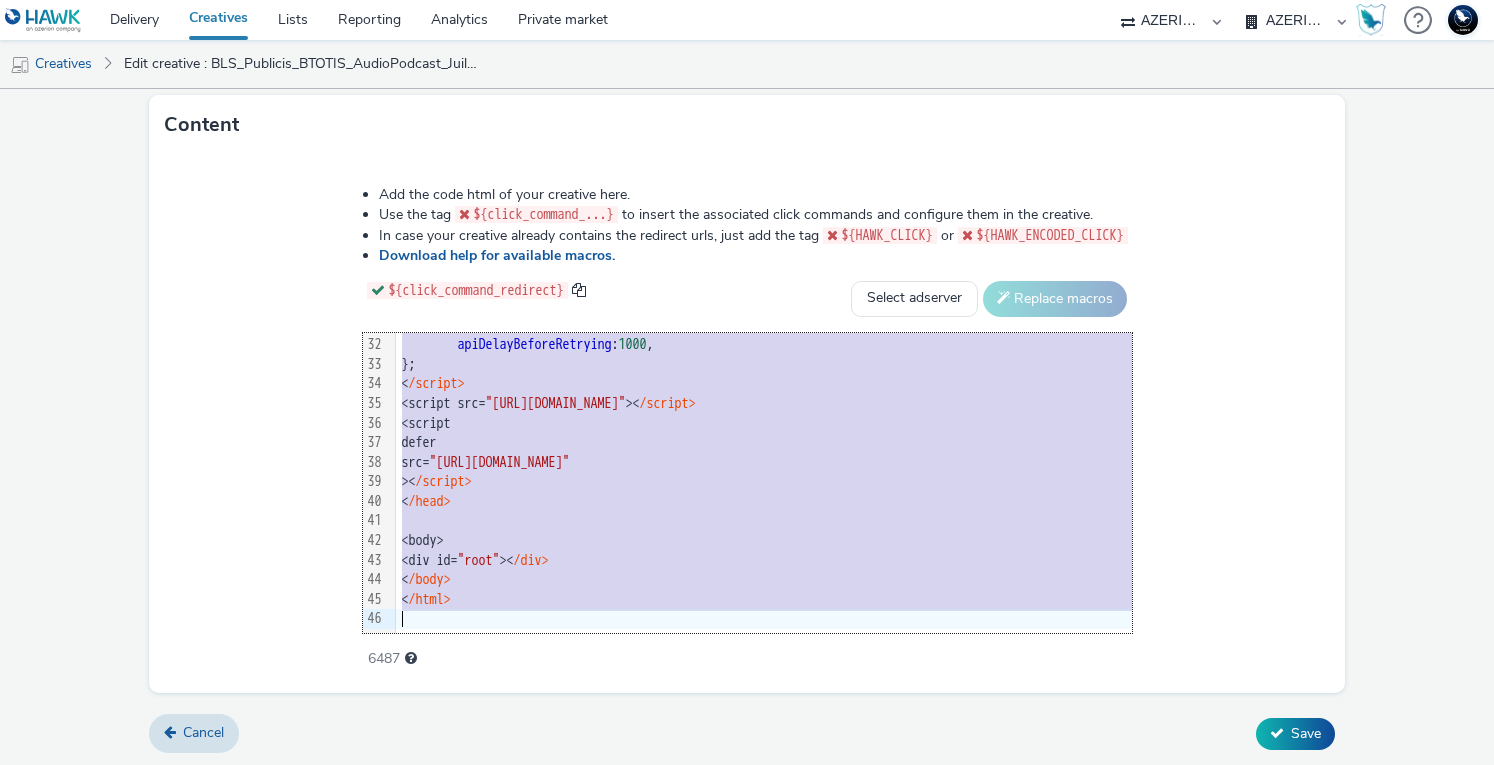 drag, startPoint x: 293, startPoint y: 345, endPoint x: 668, endPoint y: 693, distance: 511.59457 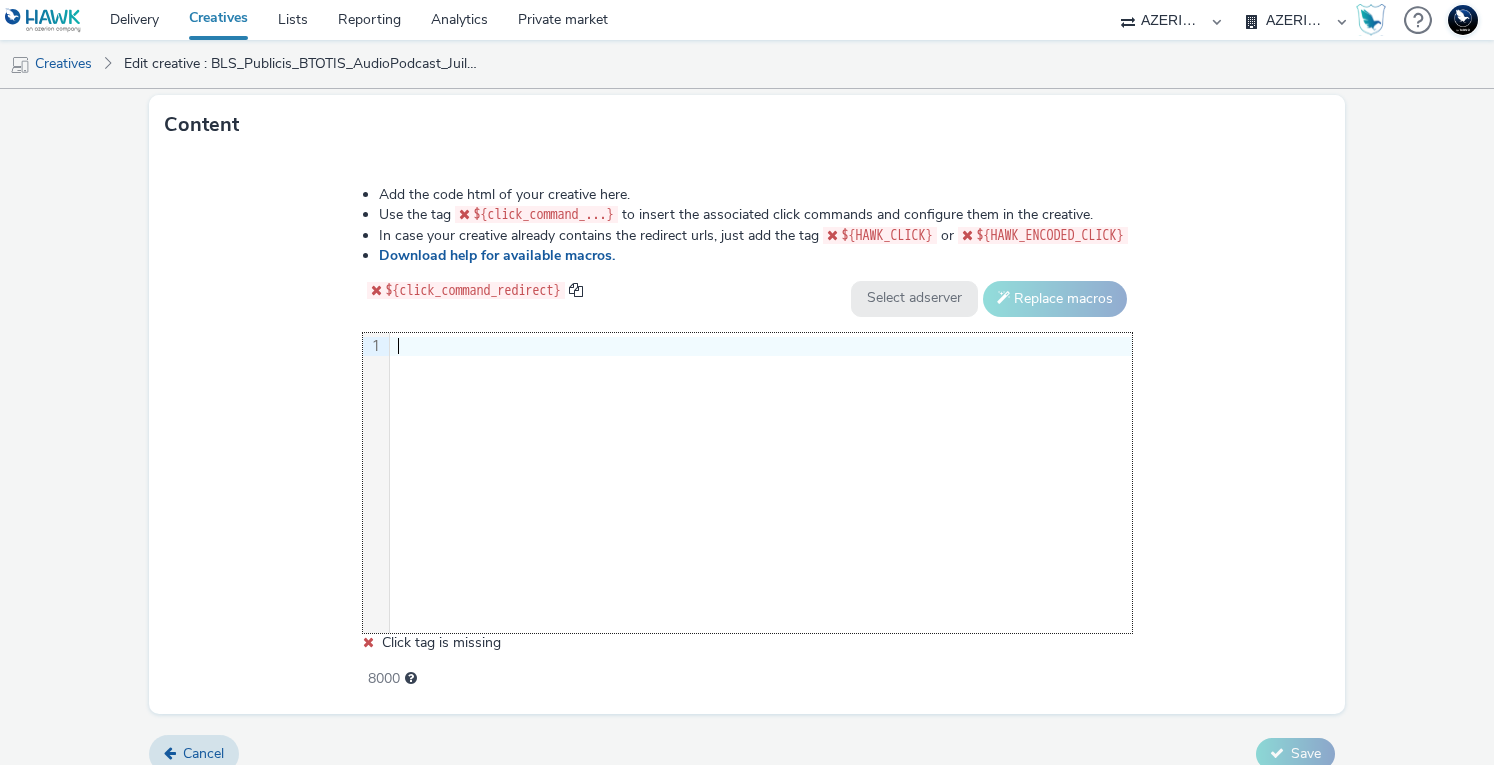 scroll, scrollTop: 0, scrollLeft: 0, axis: both 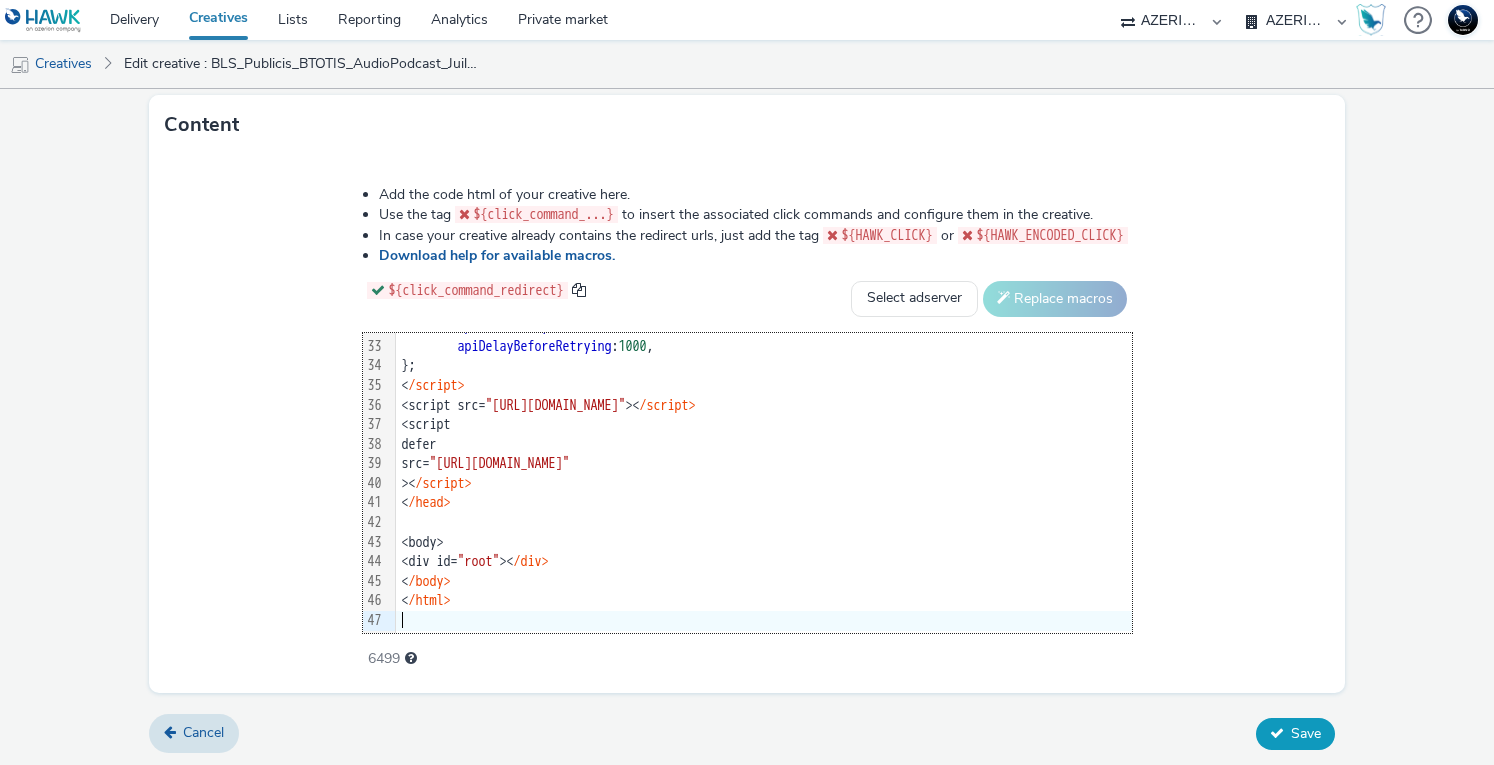 click on "Save" at bounding box center [1295, 734] 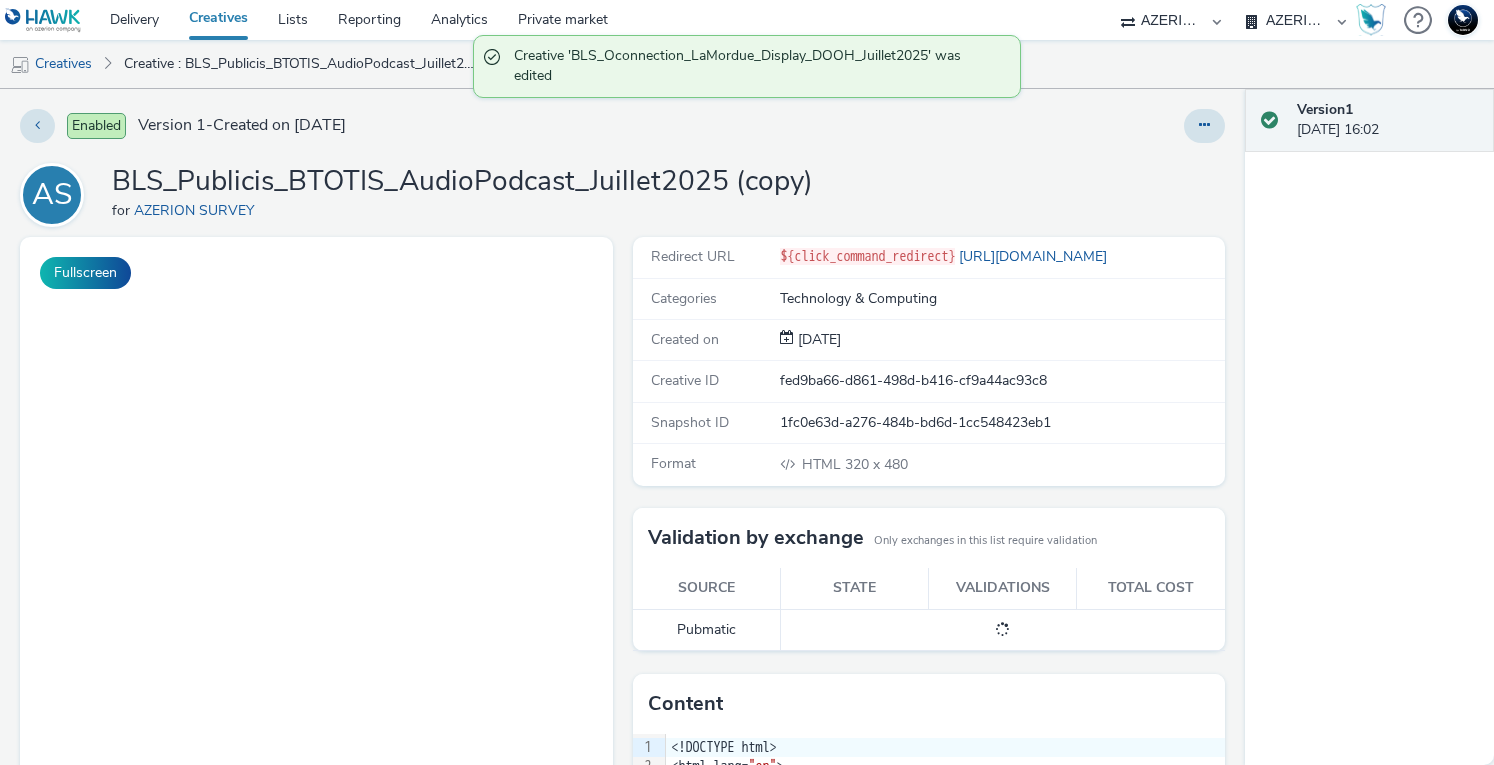 scroll, scrollTop: 0, scrollLeft: 0, axis: both 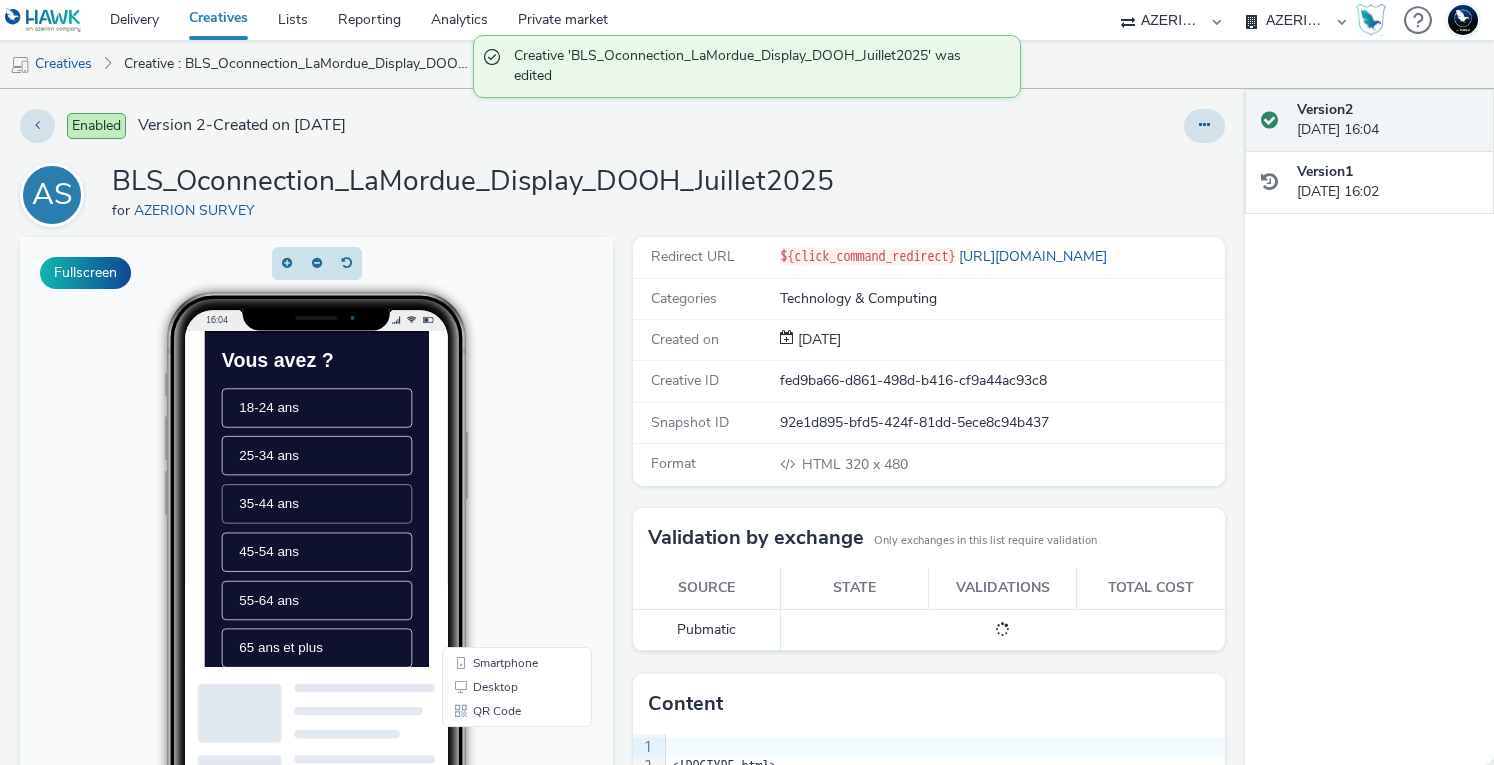 click on "35-44 ans" at bounding box center (364, 578) 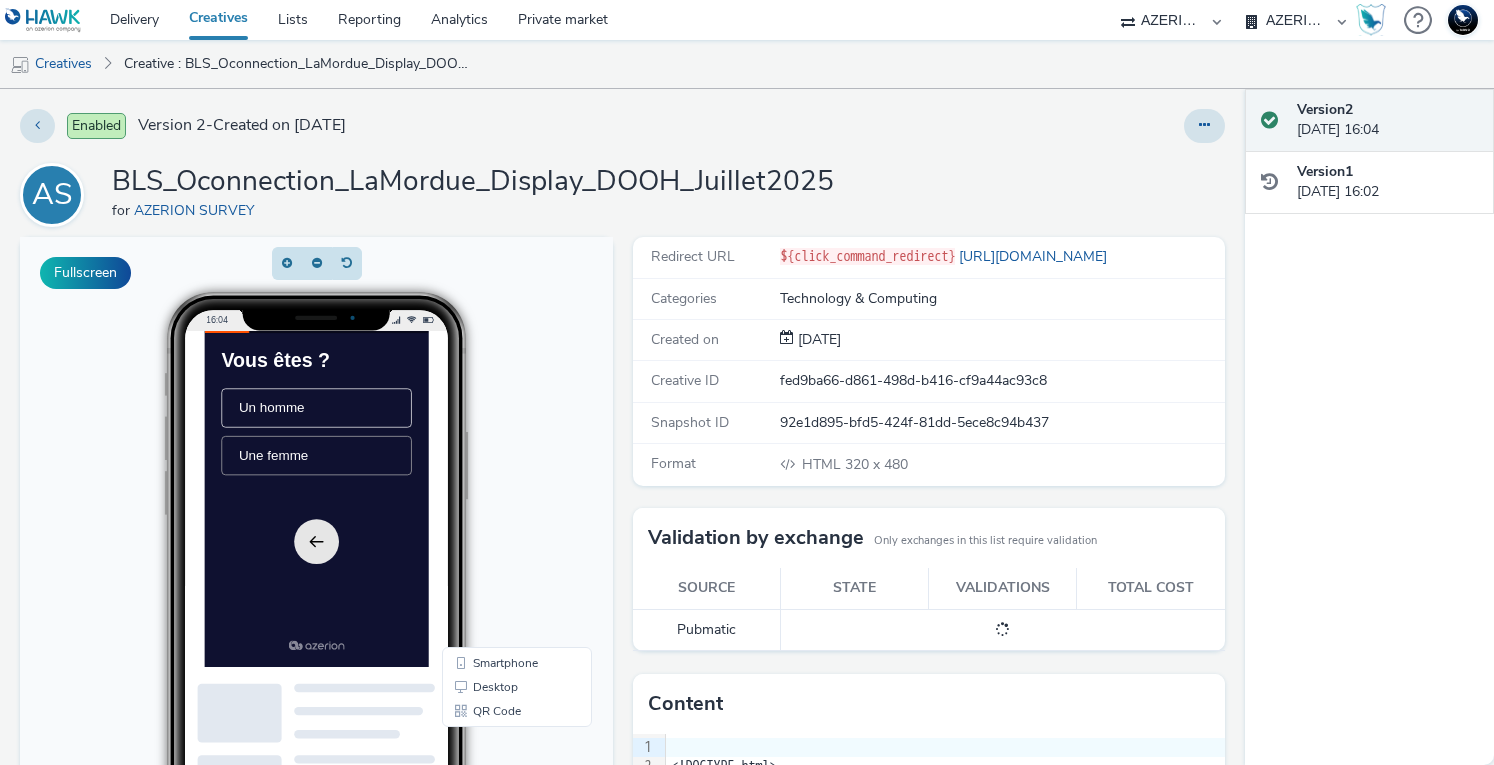 click on "Une femme" at bounding box center [364, 509] 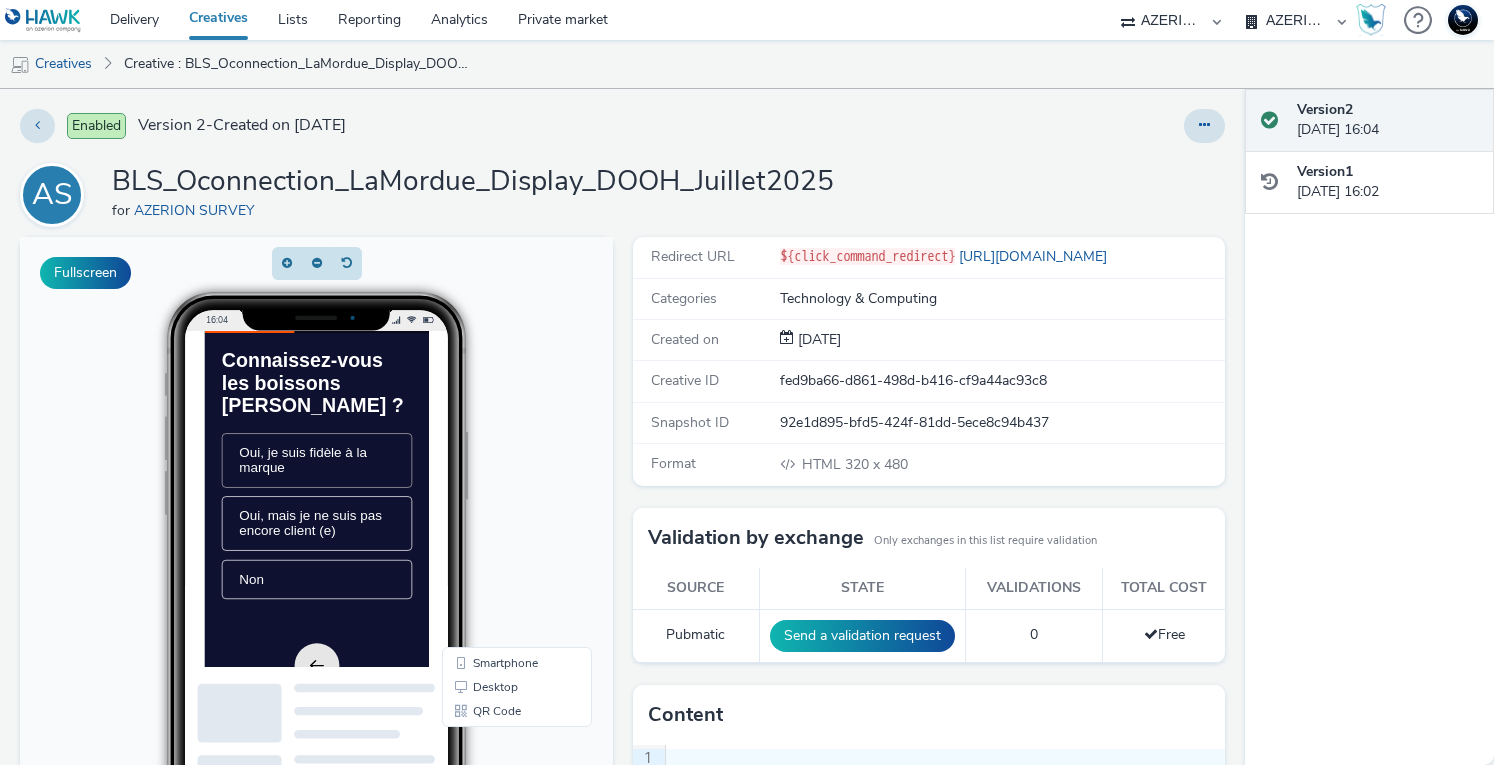 click on "Oui, je suis fidèle à la marque" at bounding box center [364, 516] 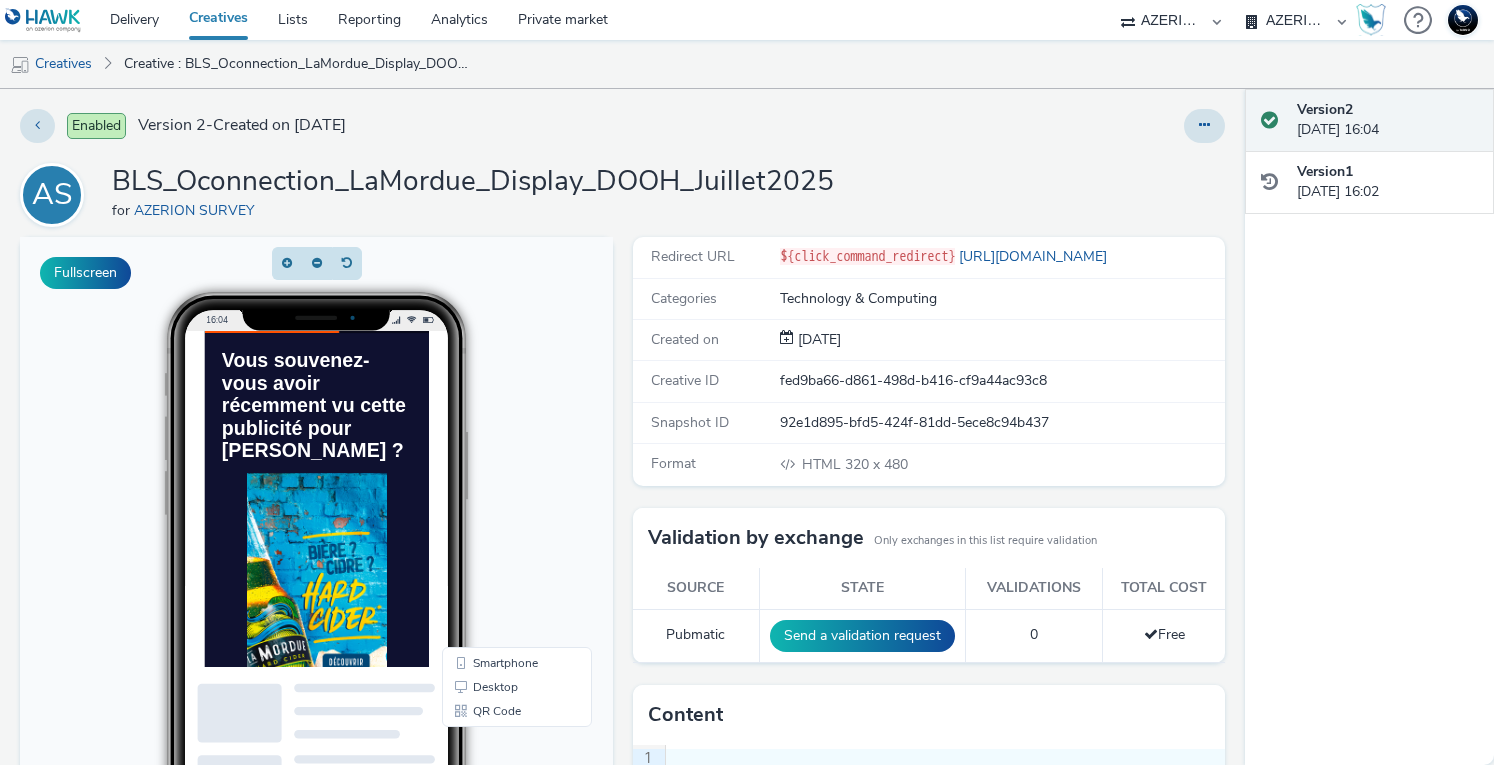 scroll, scrollTop: 518, scrollLeft: 0, axis: vertical 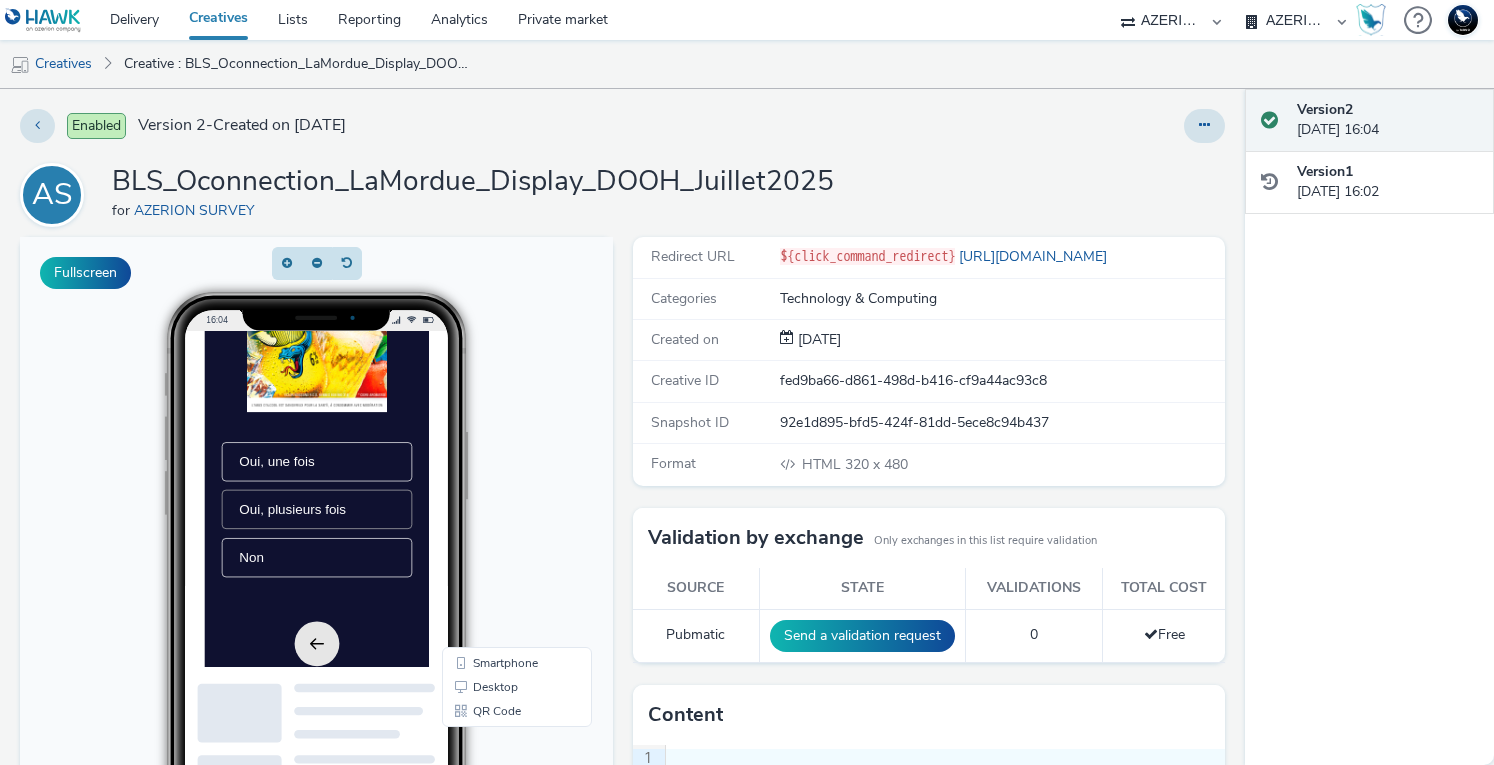 click on "Oui, plusieurs fois" at bounding box center [329, 585] 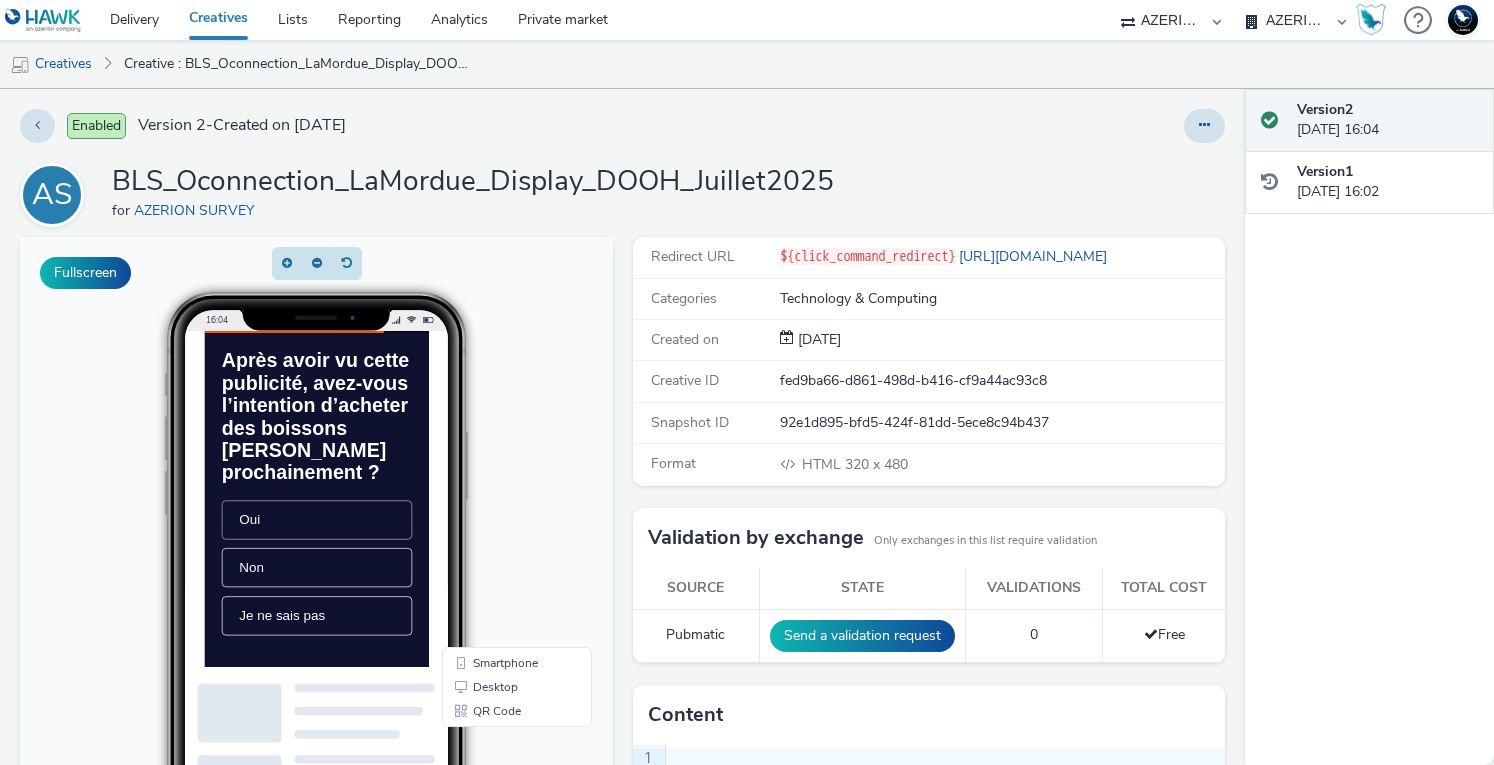 click on "Oui" at bounding box center (364, 601) 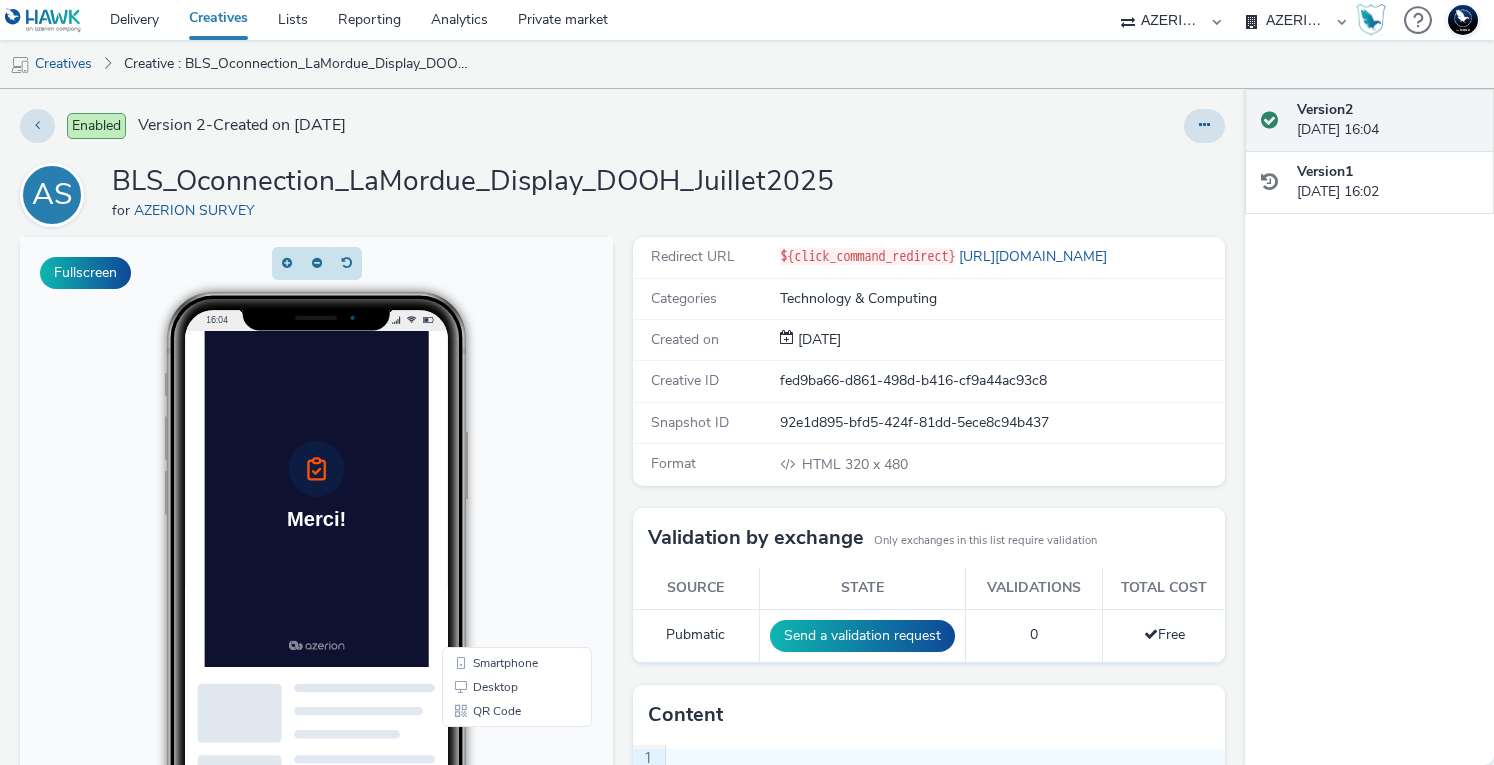 click on "16:04         Smartphone Desktop QR Code" at bounding box center [316, 647] 